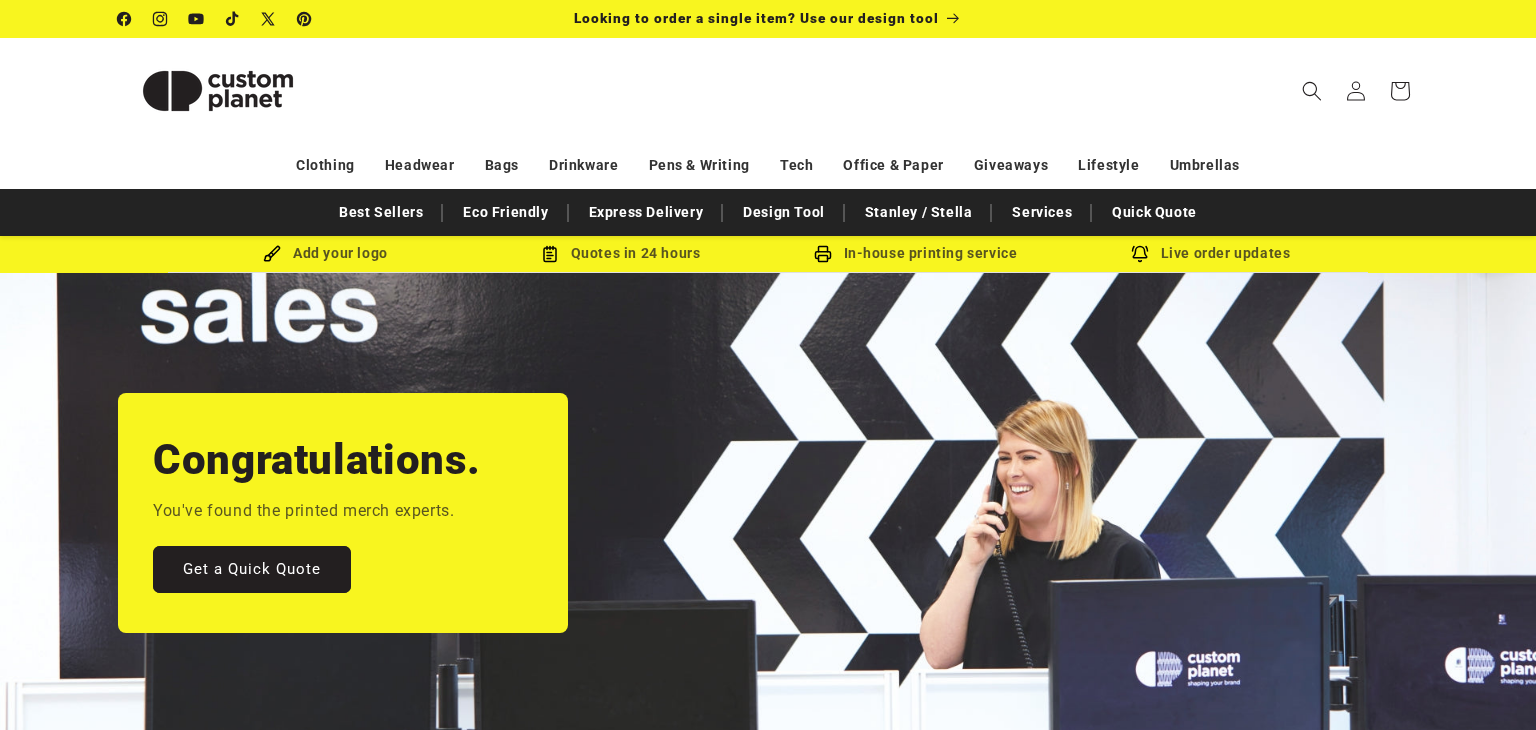 scroll, scrollTop: 120, scrollLeft: 0, axis: vertical 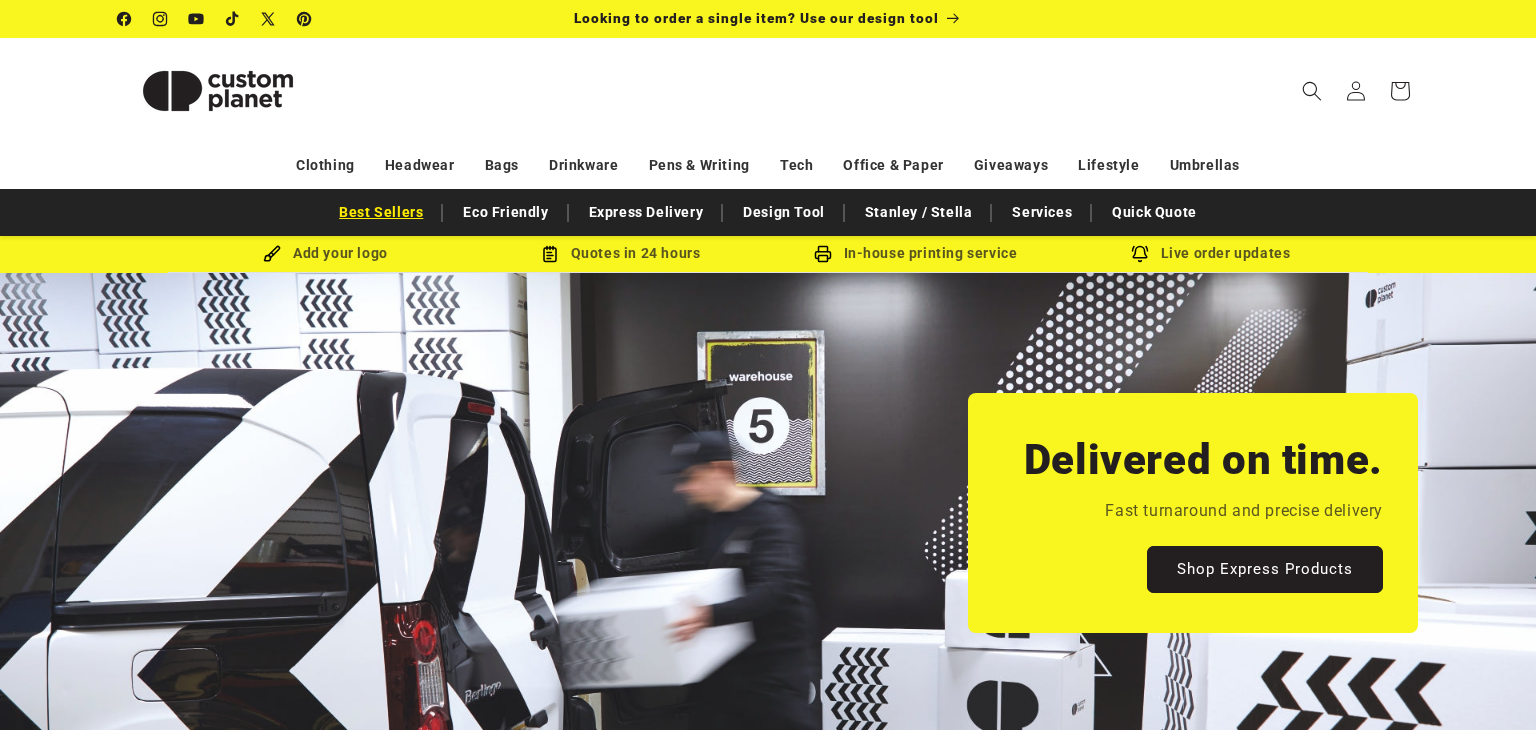 click on "Best Sellers" at bounding box center [381, 212] 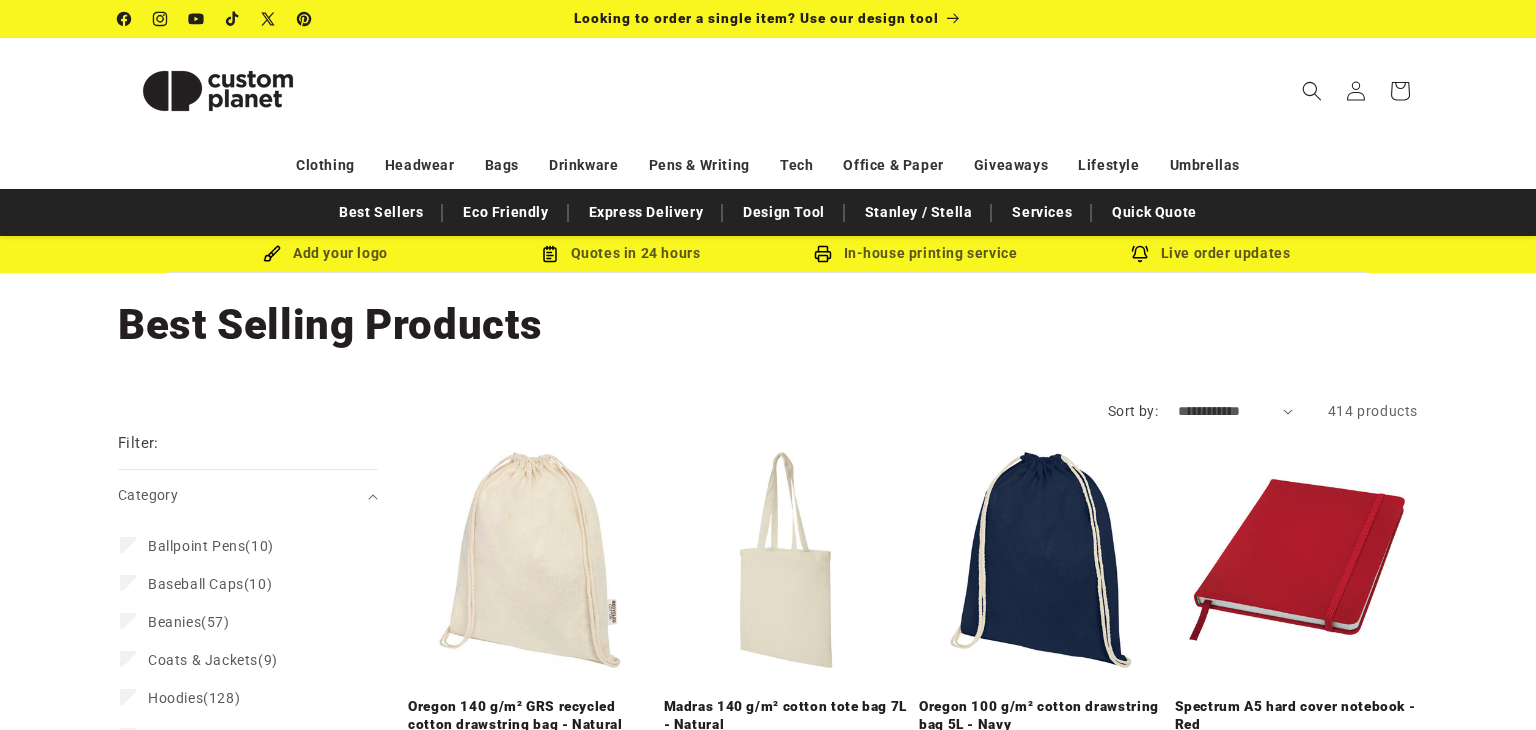 scroll, scrollTop: 0, scrollLeft: 0, axis: both 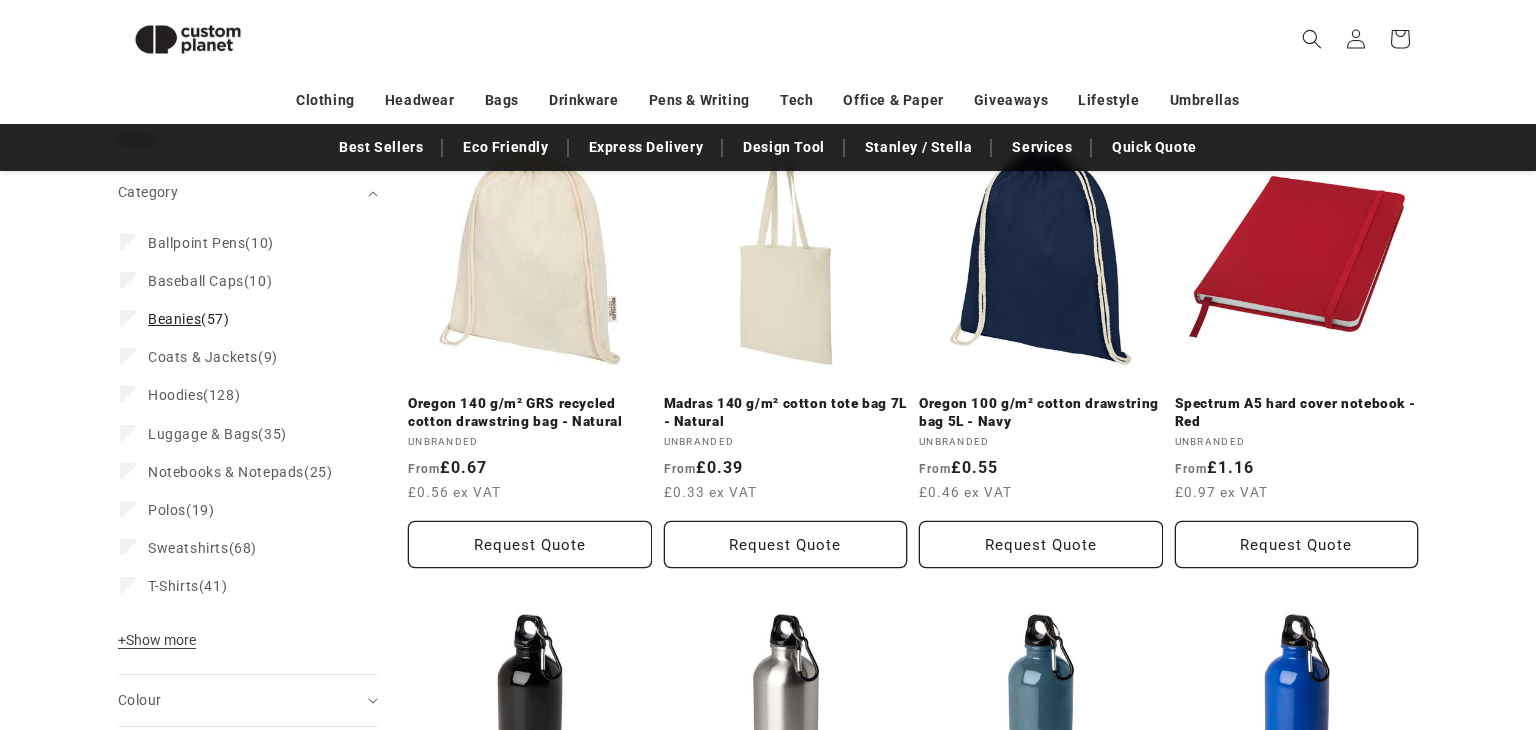 click on "Baseball Caps  (10)
Baseball Caps (10 products)" at bounding box center (242, 281) 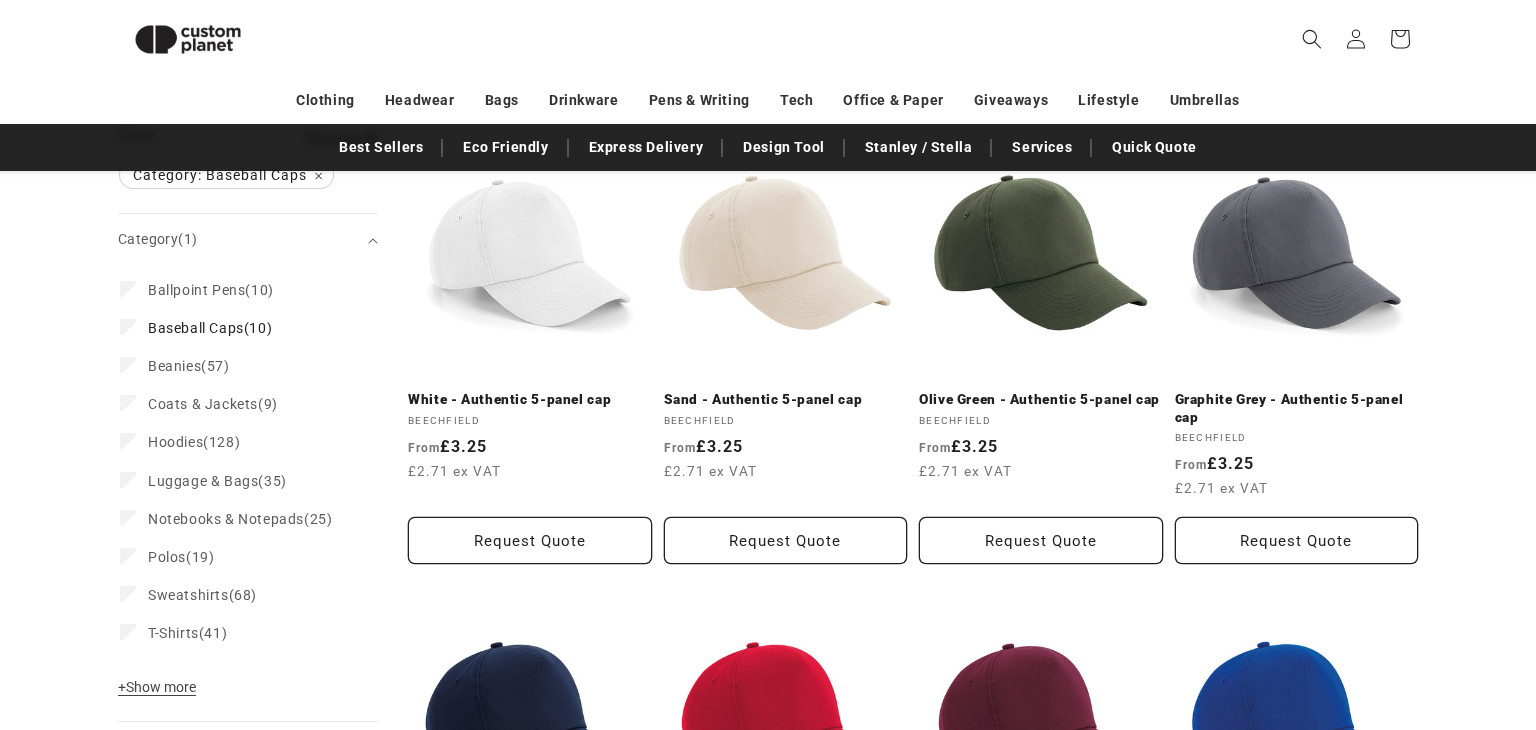 scroll, scrollTop: 276, scrollLeft: 0, axis: vertical 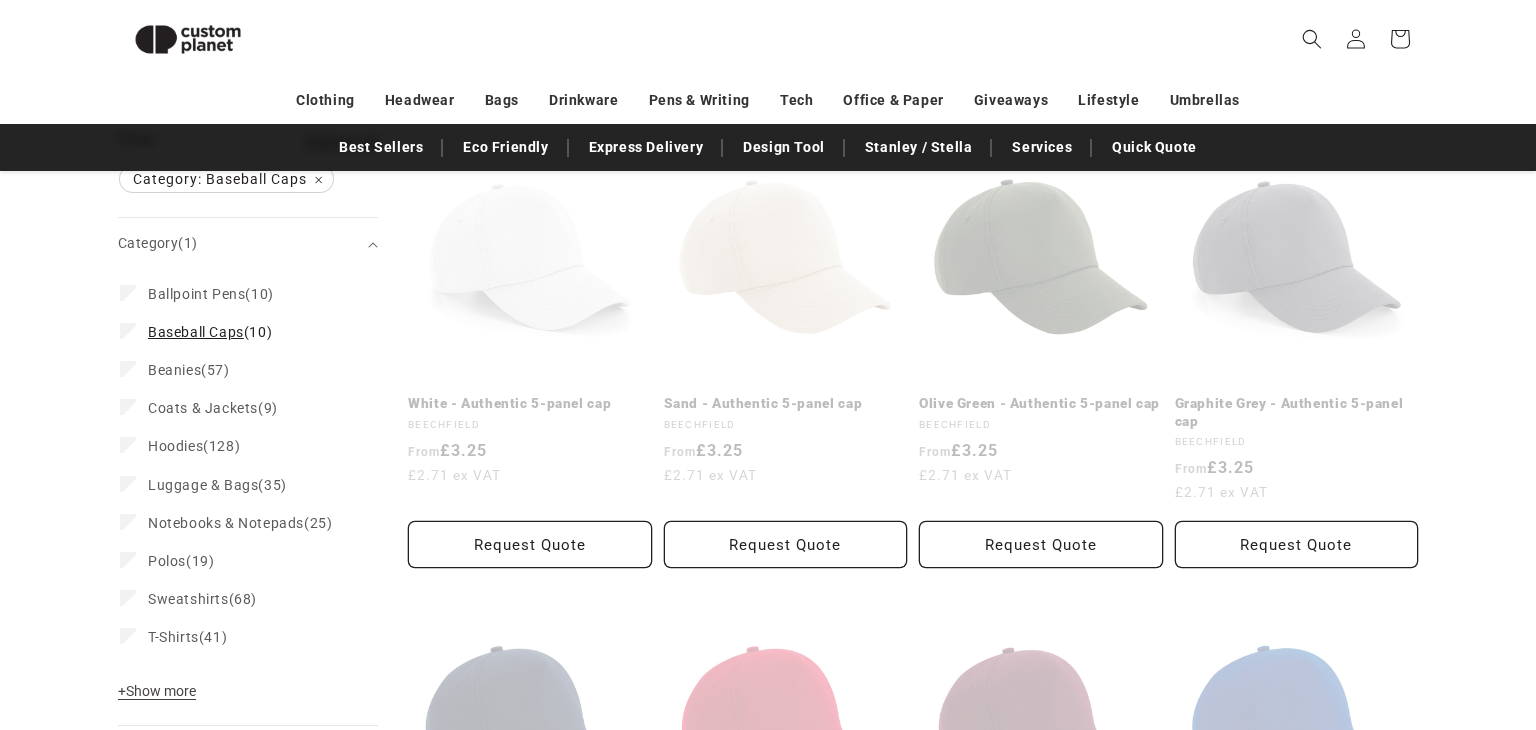 click 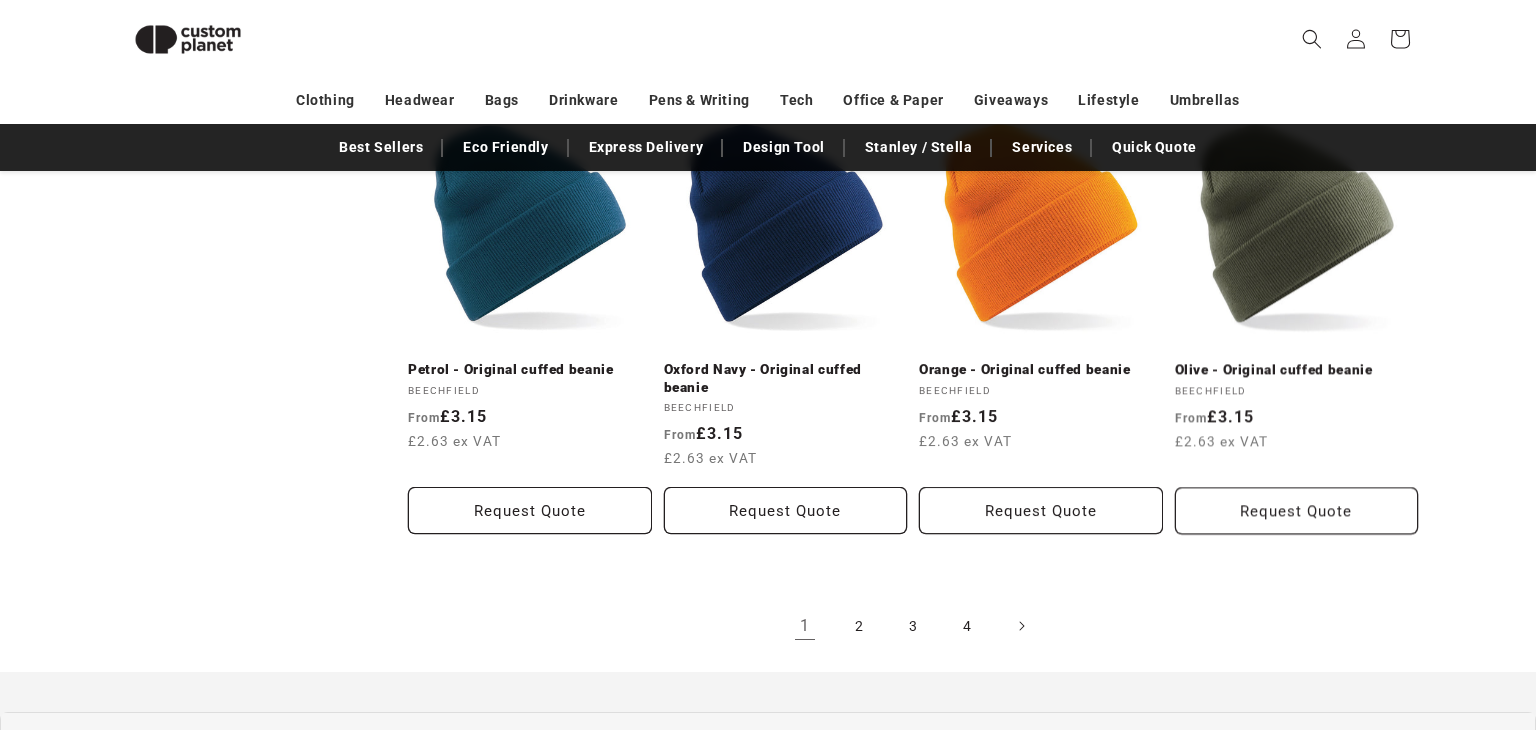 scroll, scrollTop: 2141, scrollLeft: 0, axis: vertical 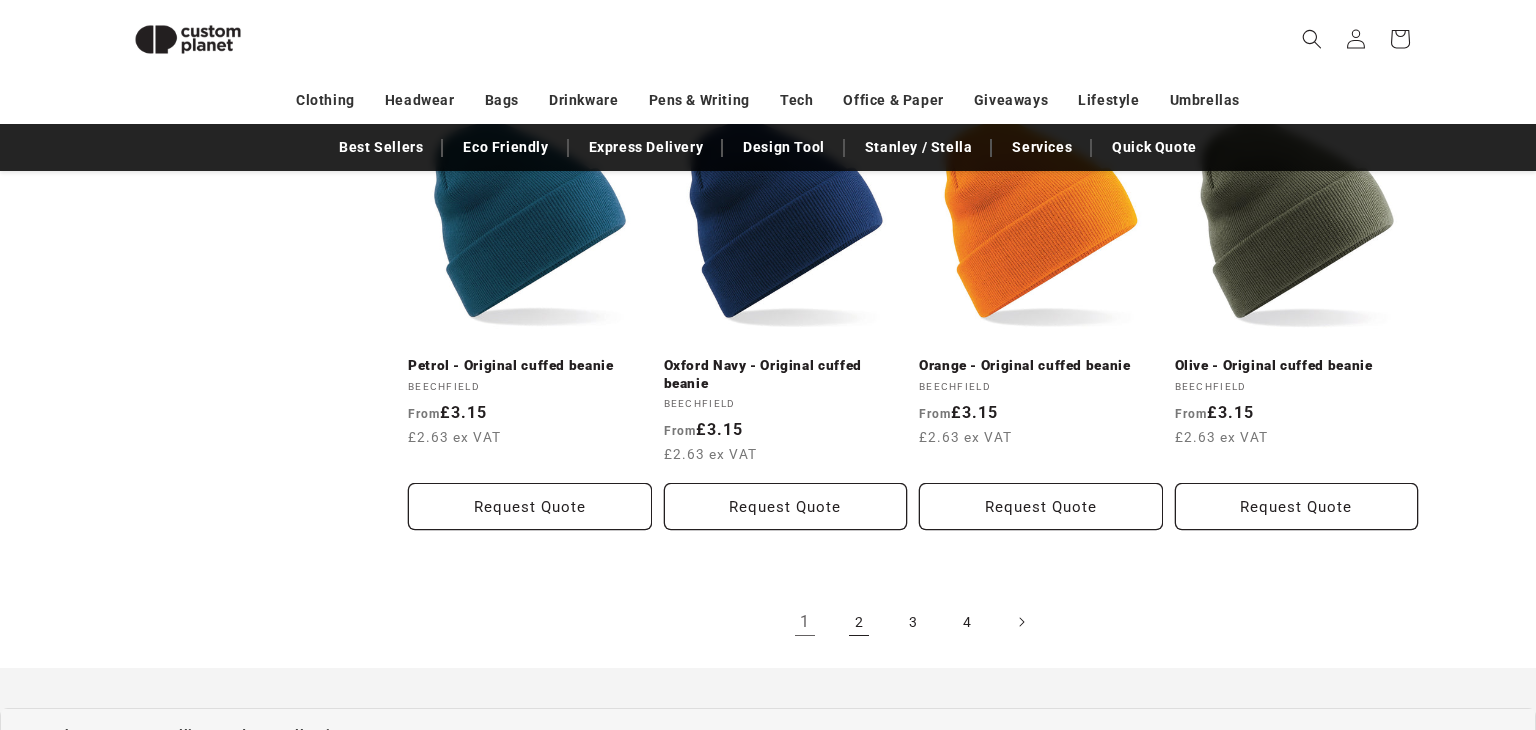 click on "2" at bounding box center [859, 622] 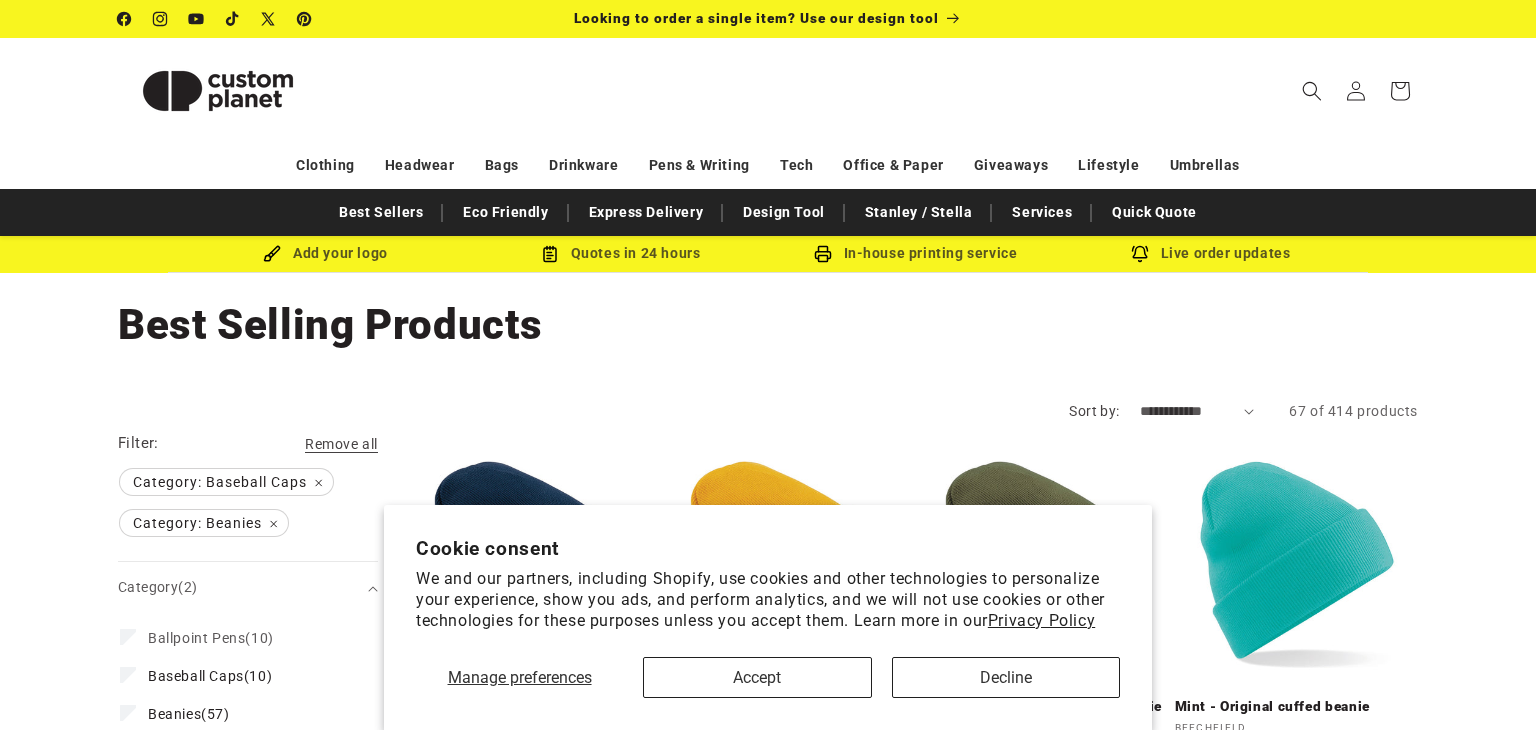 scroll, scrollTop: 0, scrollLeft: 0, axis: both 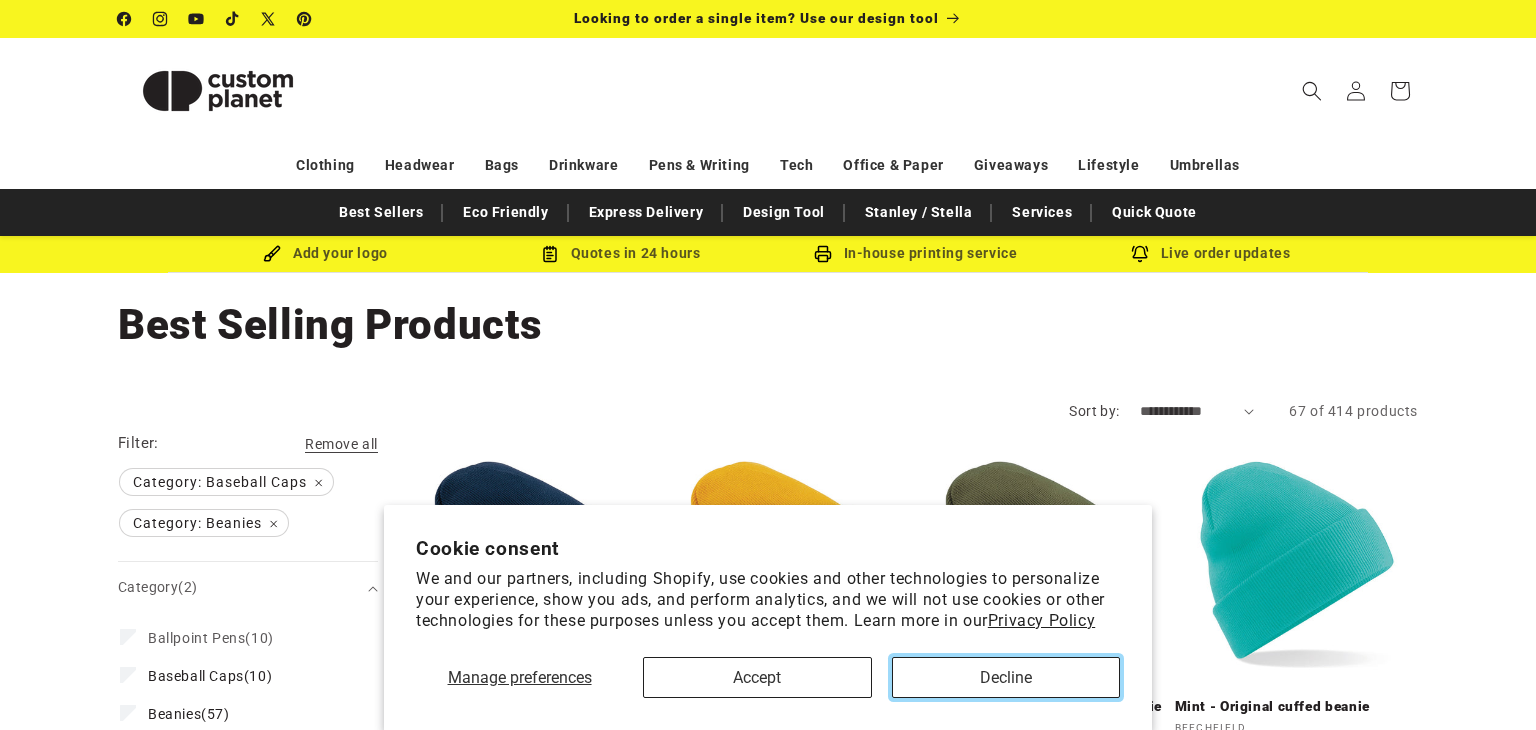 click on "Decline" at bounding box center (1006, 677) 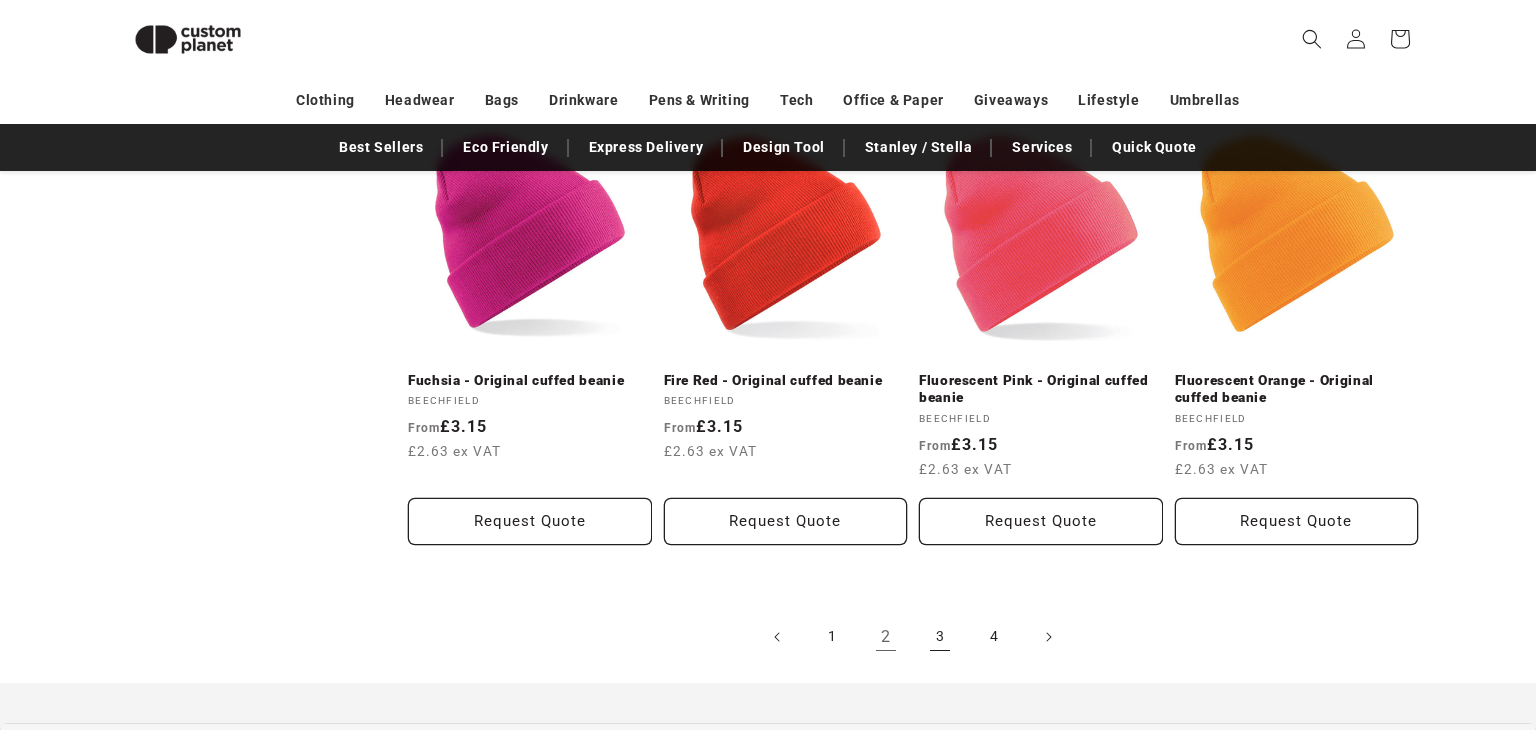 scroll, scrollTop: 2153, scrollLeft: 0, axis: vertical 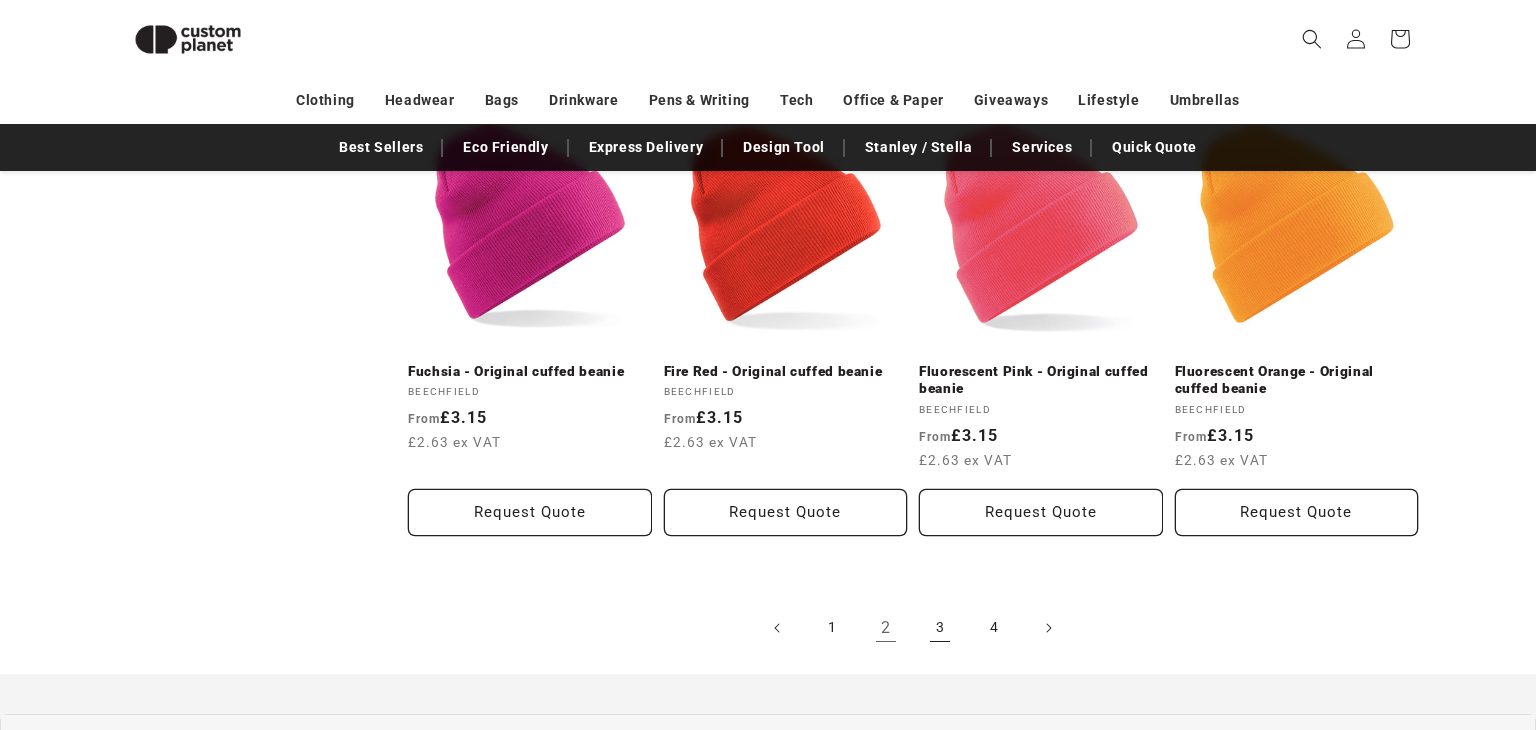 click on "3" at bounding box center (940, 628) 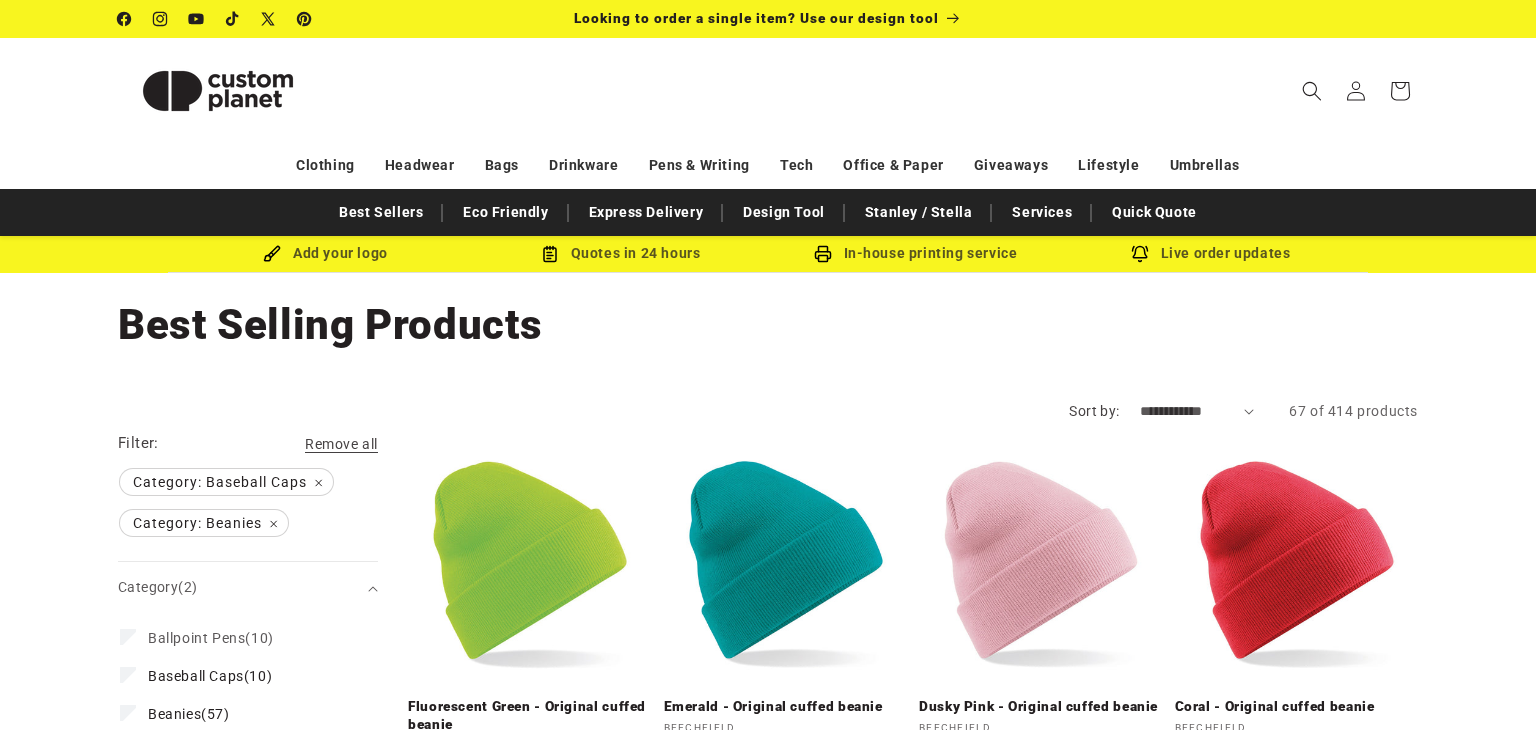 scroll, scrollTop: 0, scrollLeft: 0, axis: both 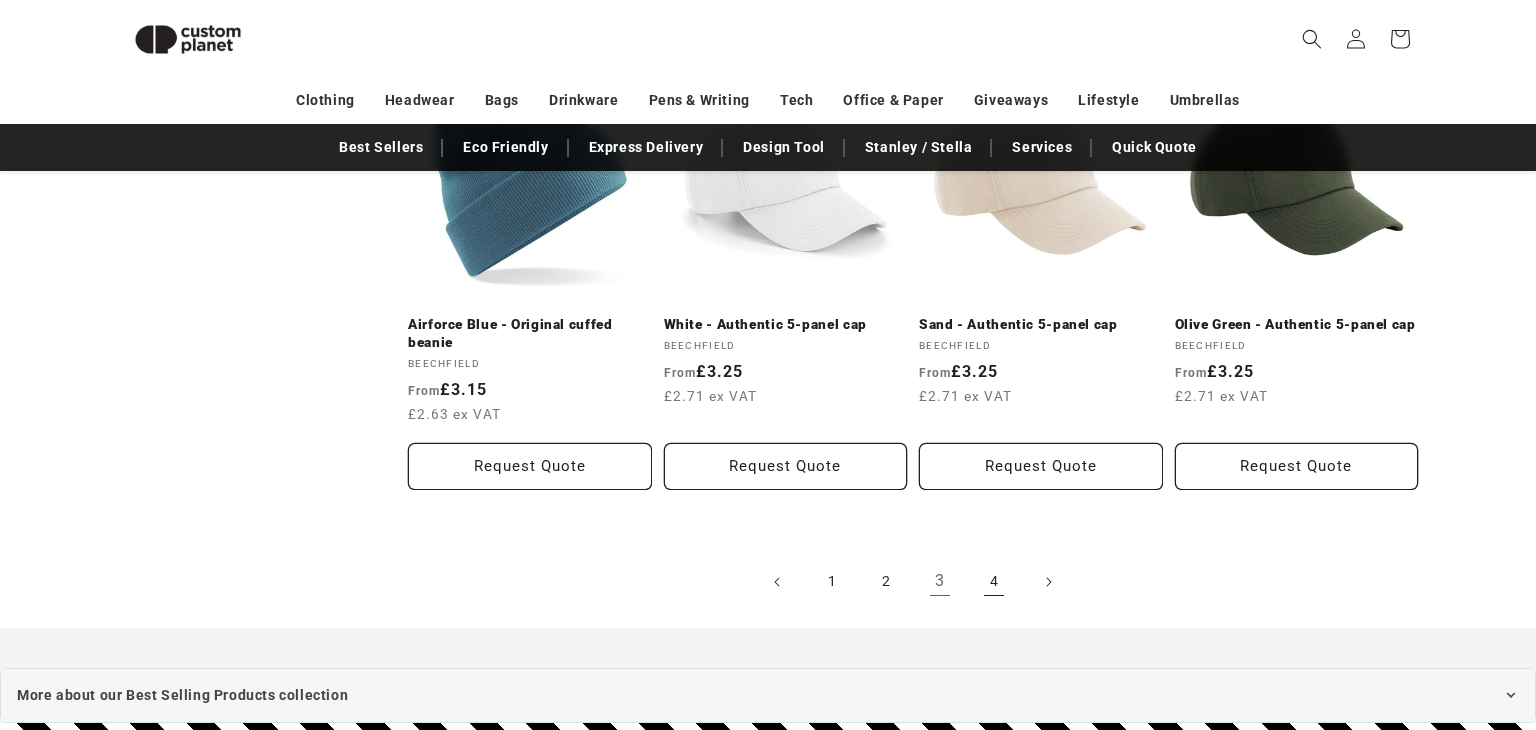 click on "4" at bounding box center [994, 582] 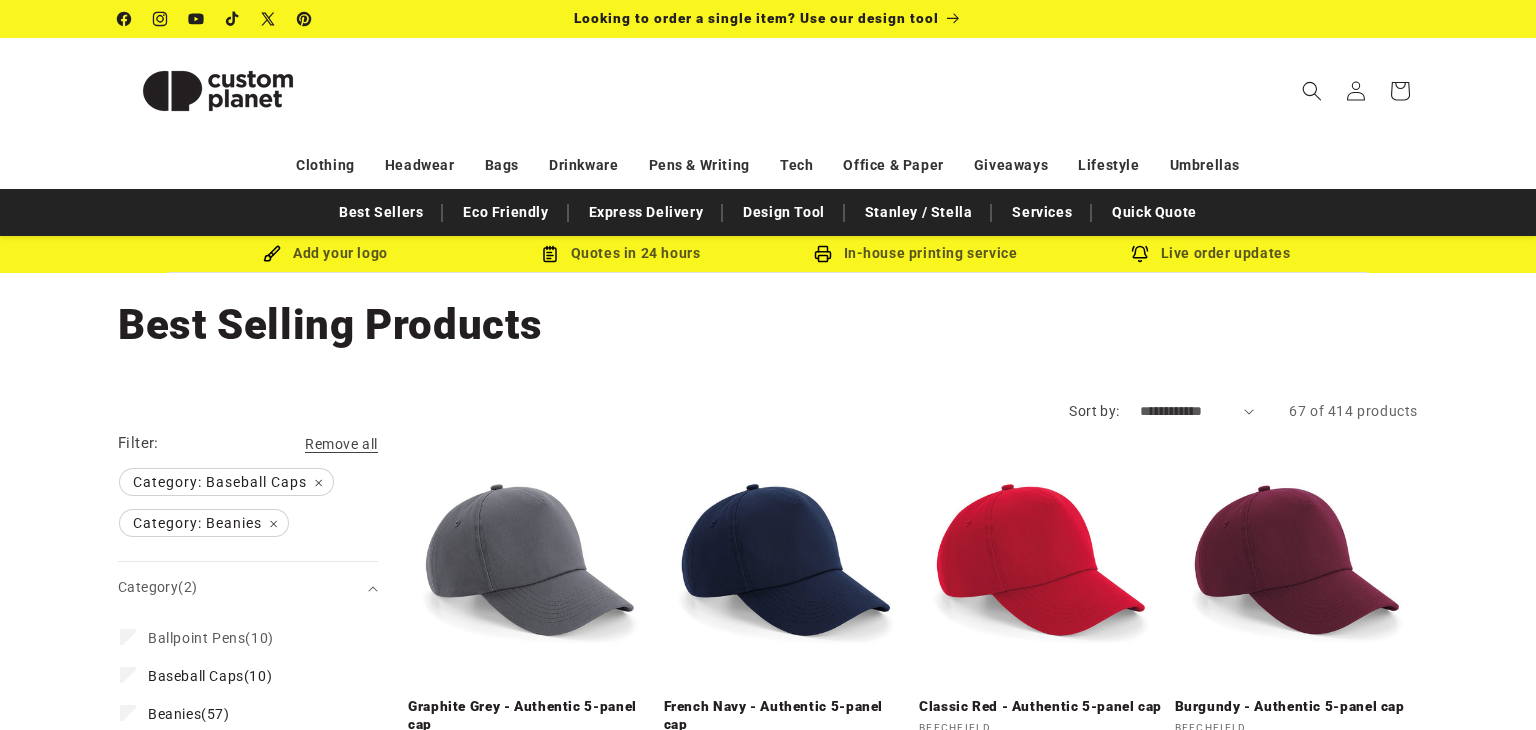 scroll, scrollTop: 184, scrollLeft: 0, axis: vertical 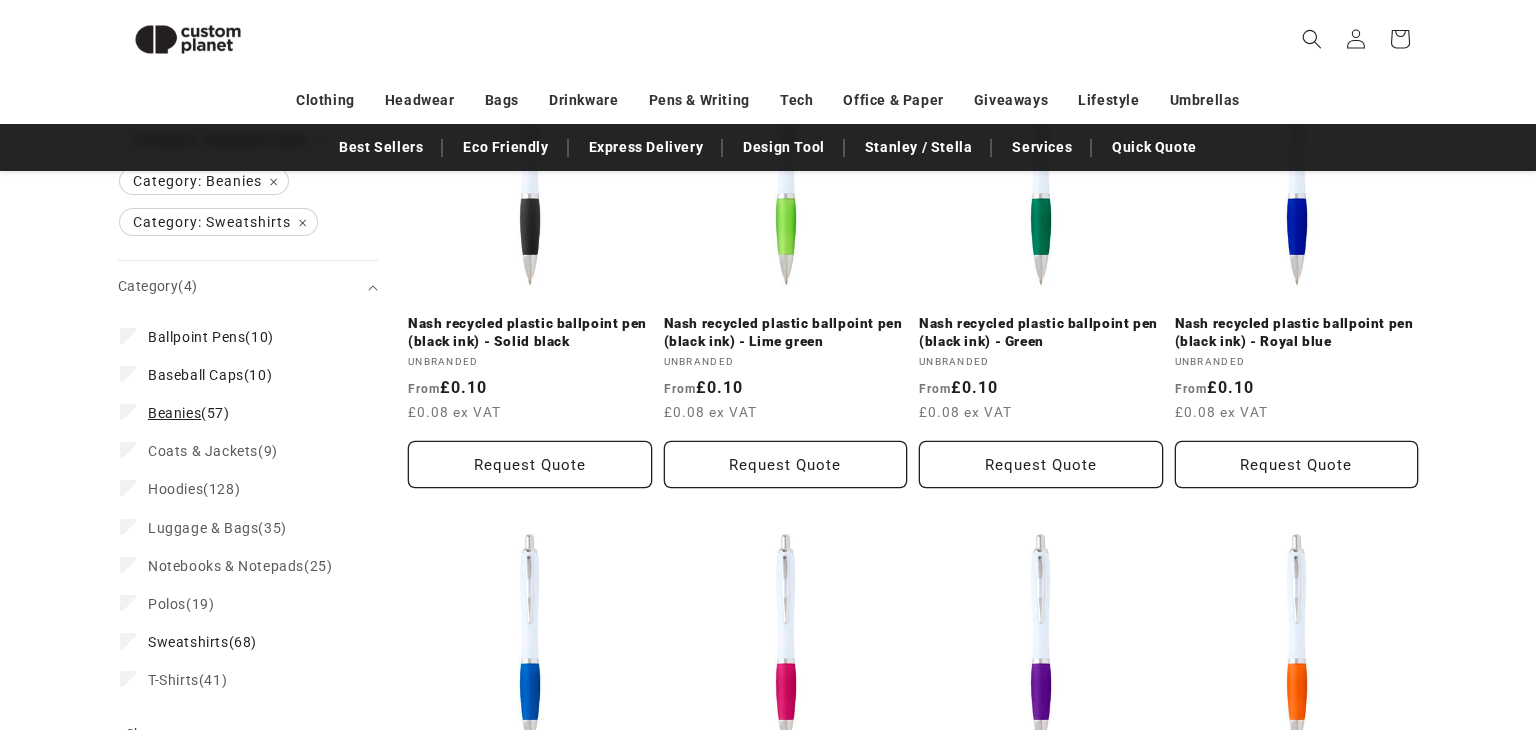 click 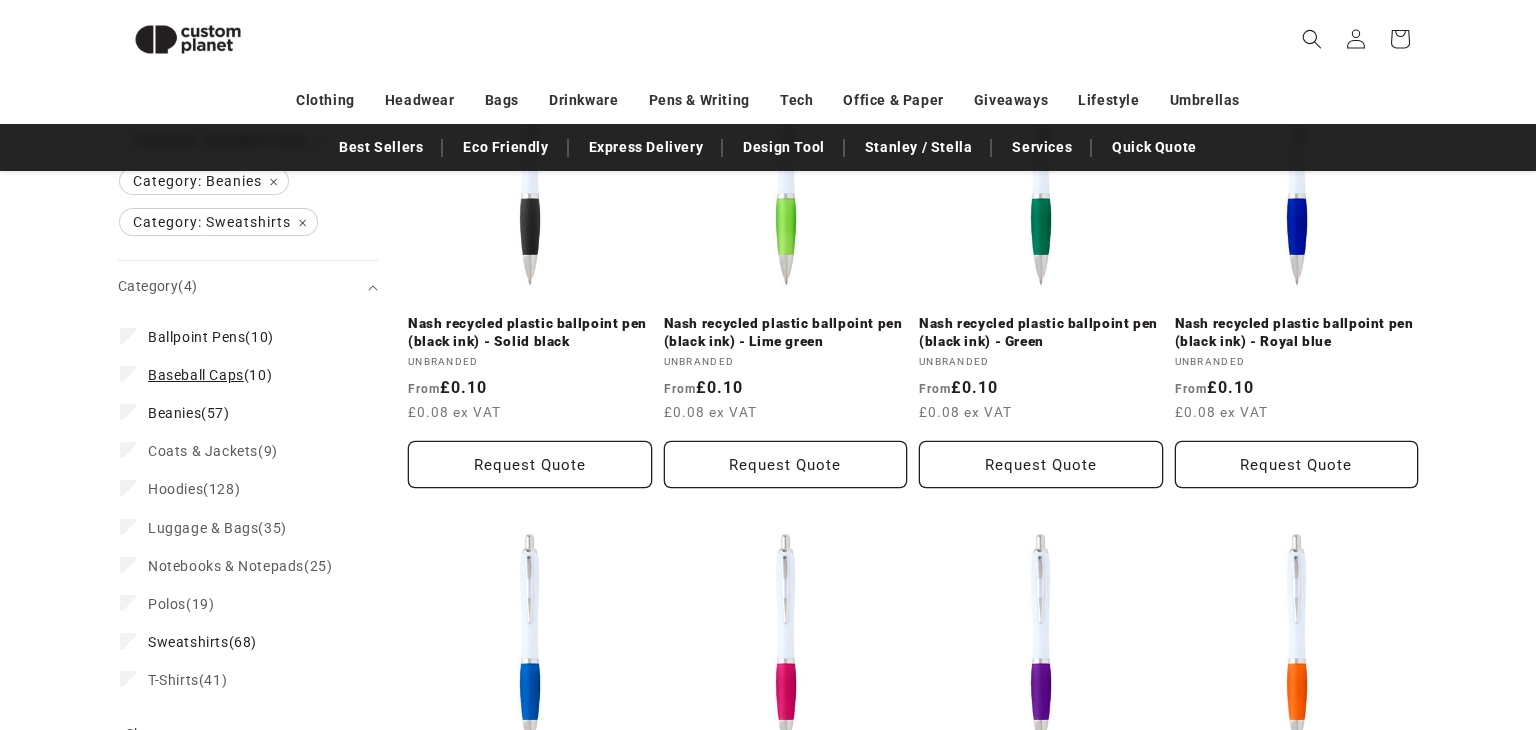 click 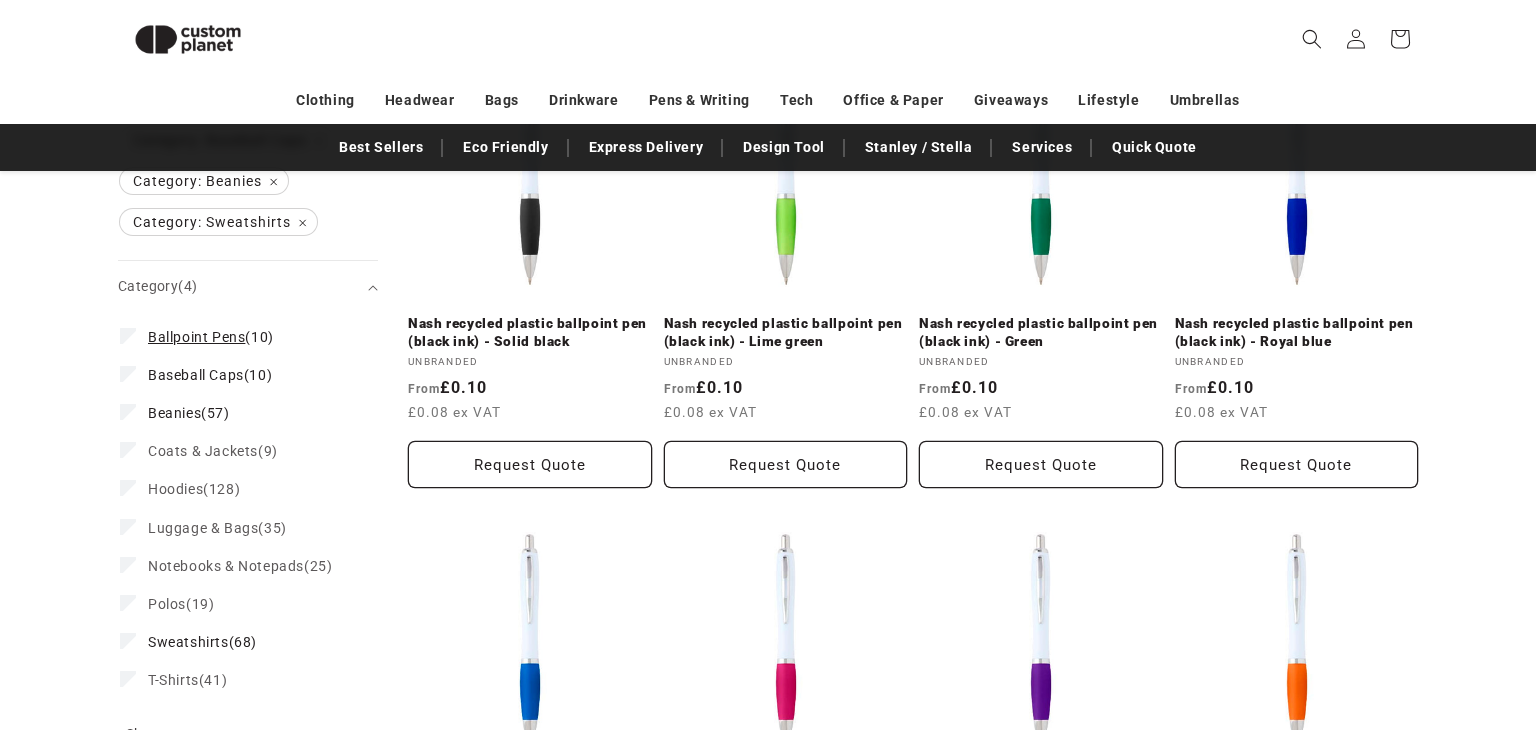 click 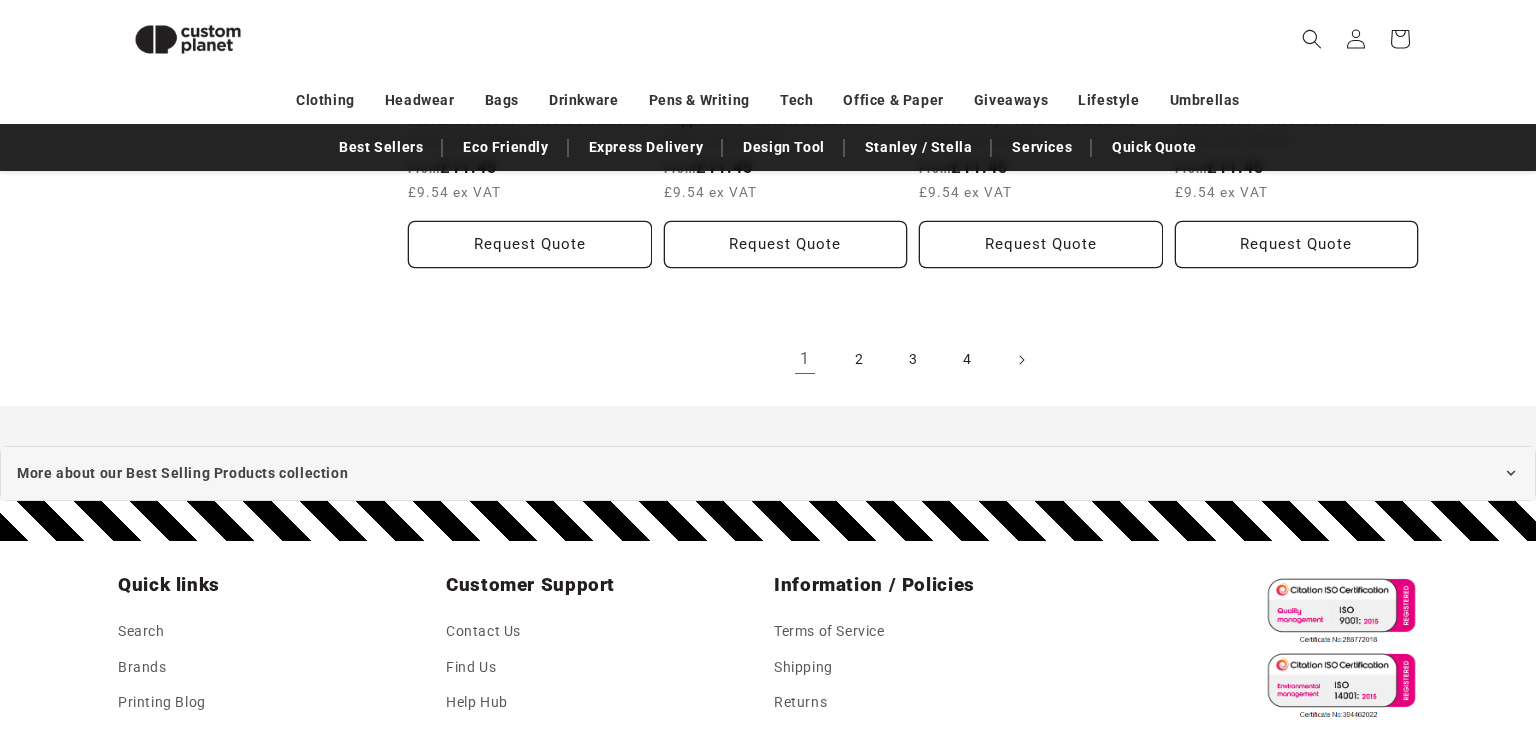 scroll, scrollTop: 2387, scrollLeft: 0, axis: vertical 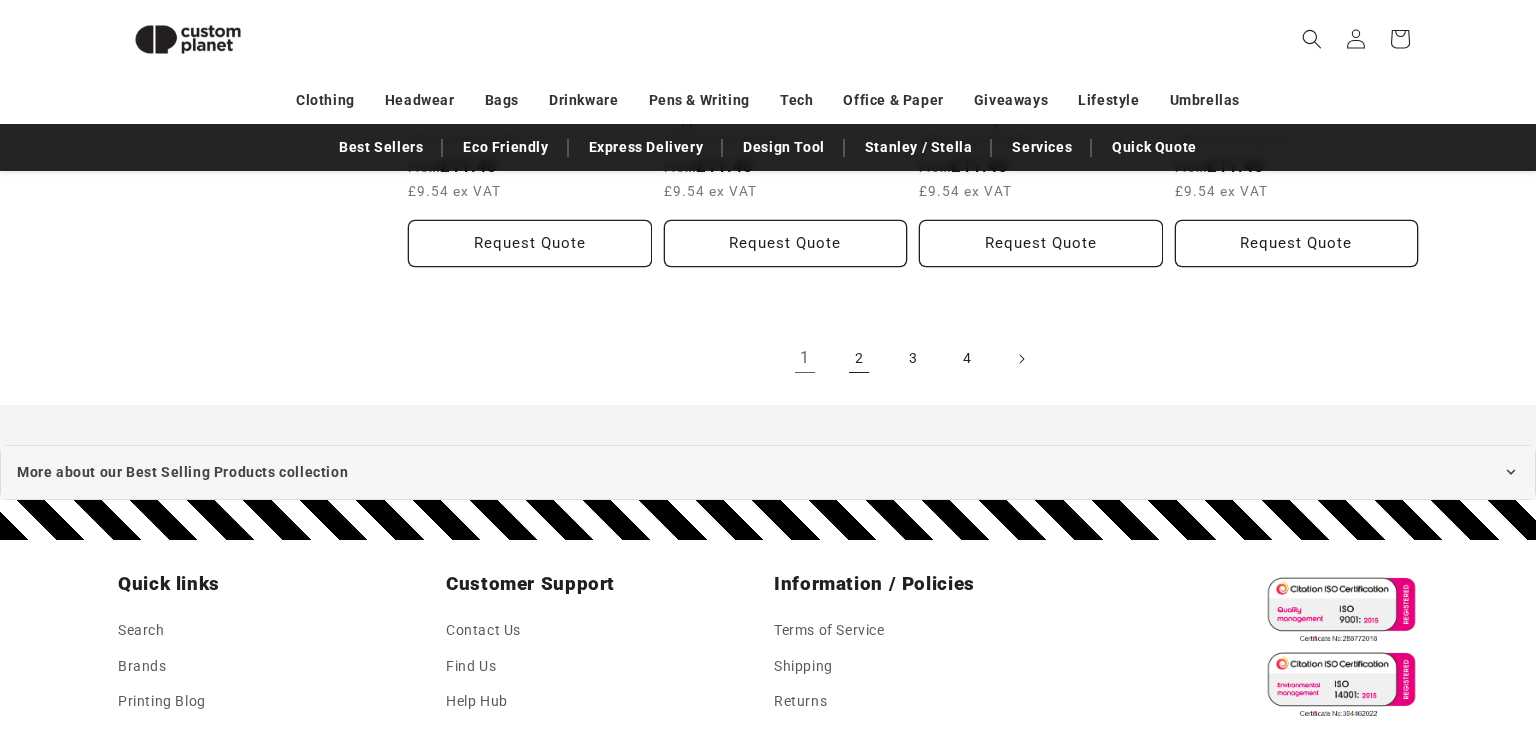 click on "2" at bounding box center [859, 359] 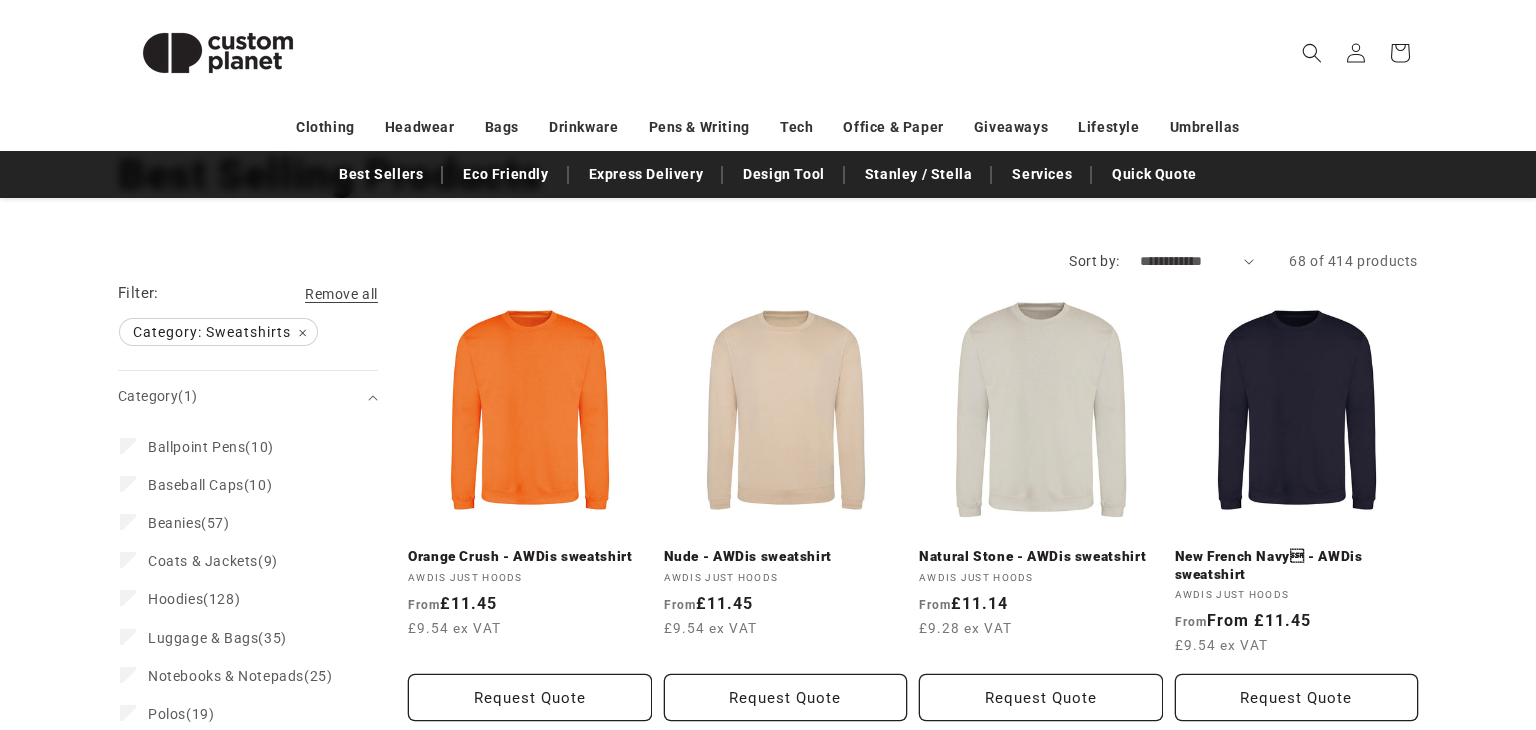 scroll, scrollTop: 178, scrollLeft: 0, axis: vertical 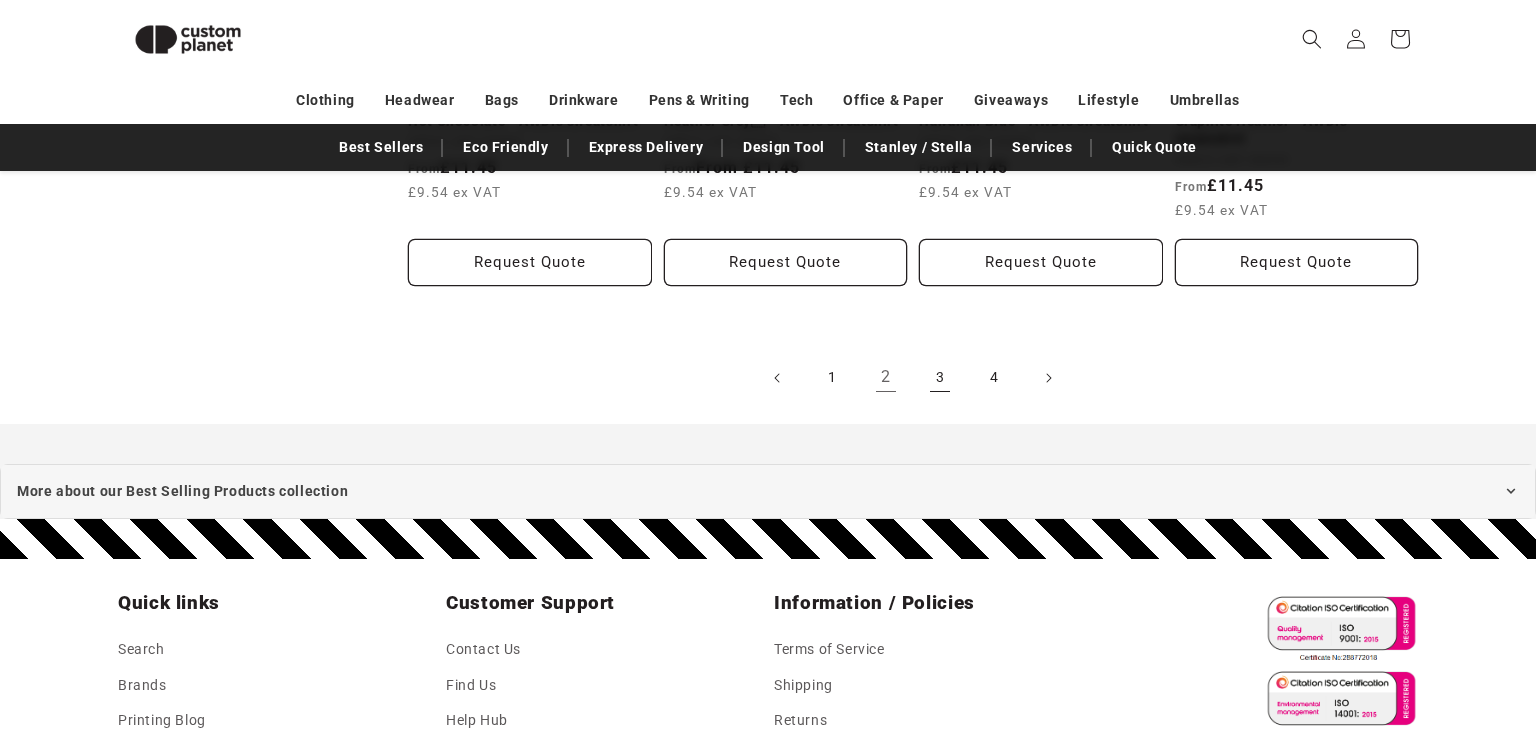 click on "3" at bounding box center (940, 378) 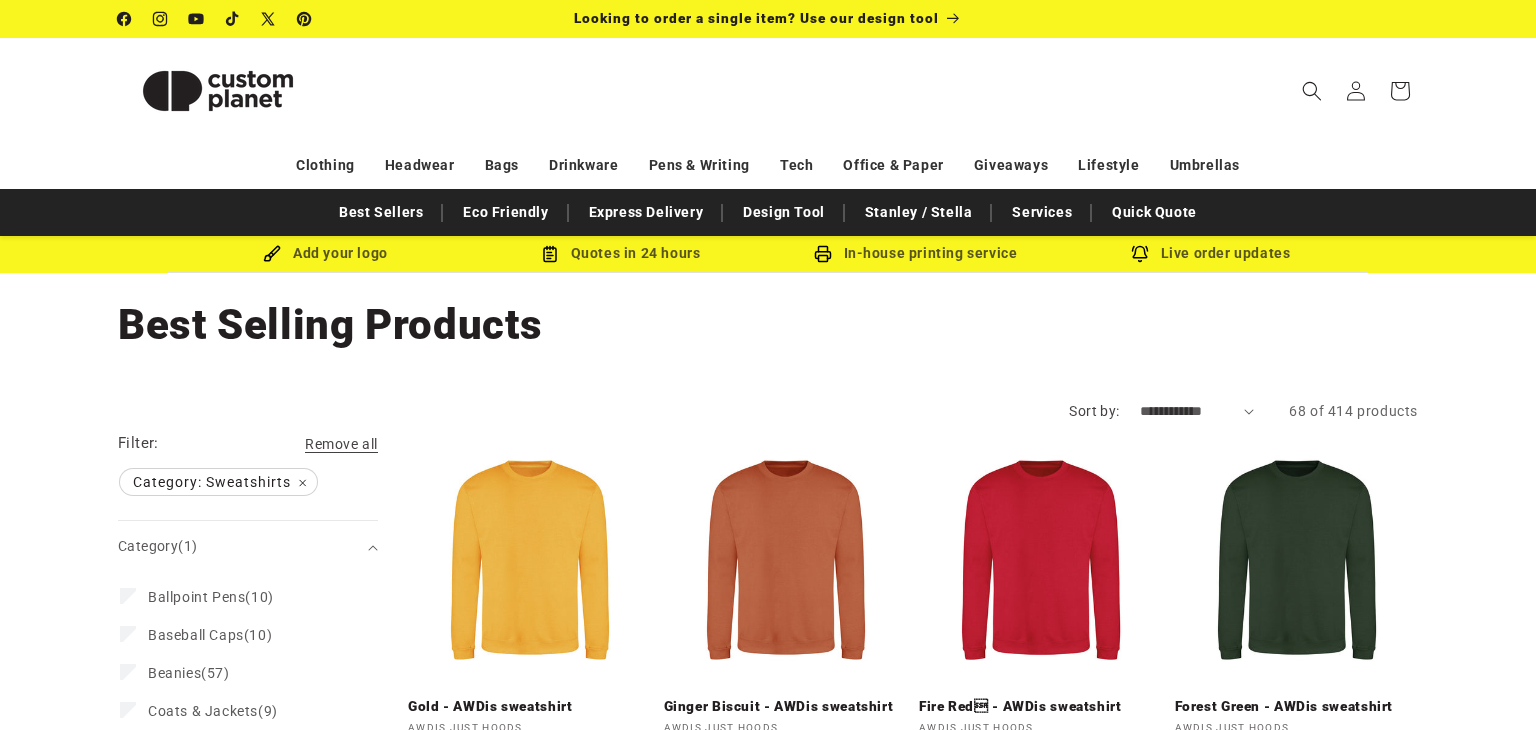 scroll, scrollTop: 0, scrollLeft: 0, axis: both 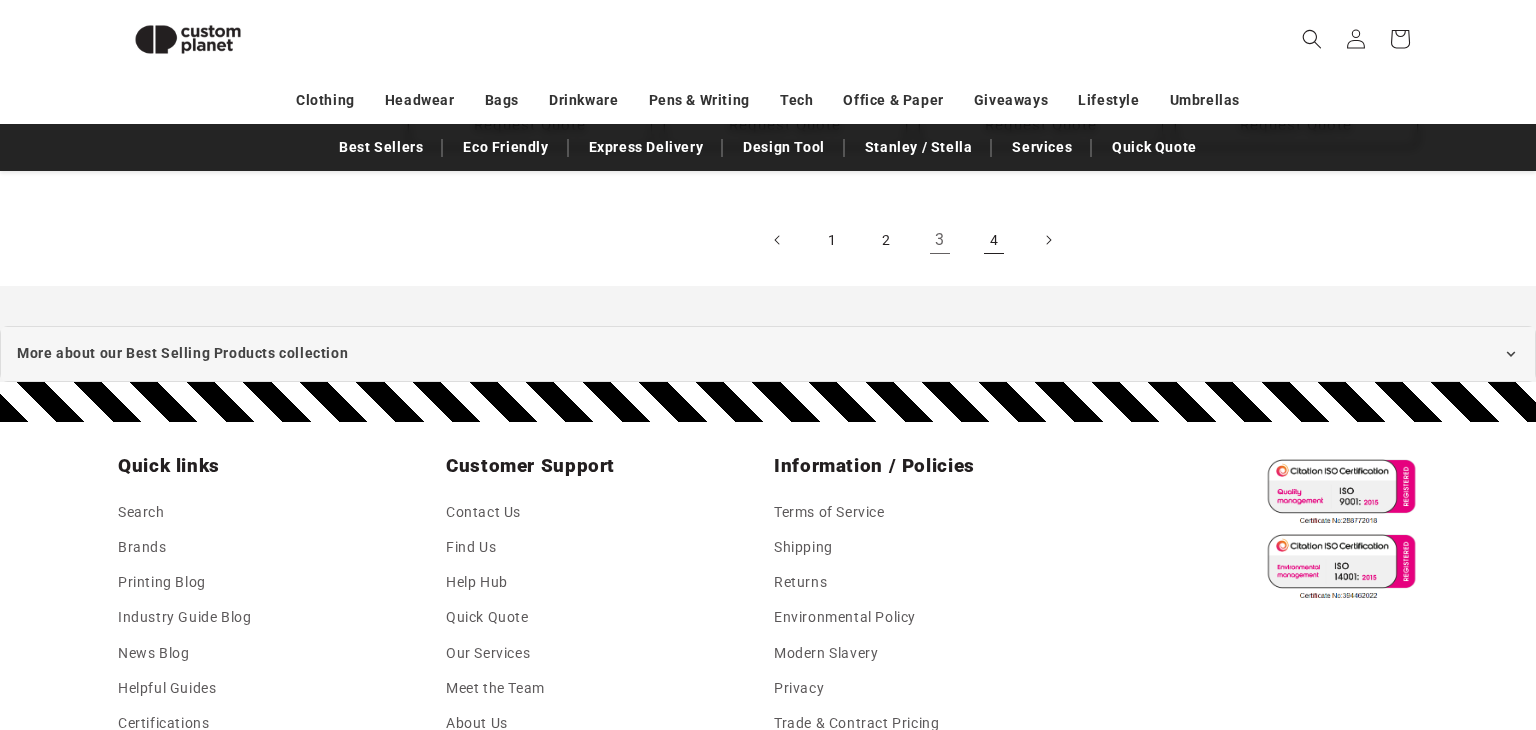 click on "4" at bounding box center [994, 240] 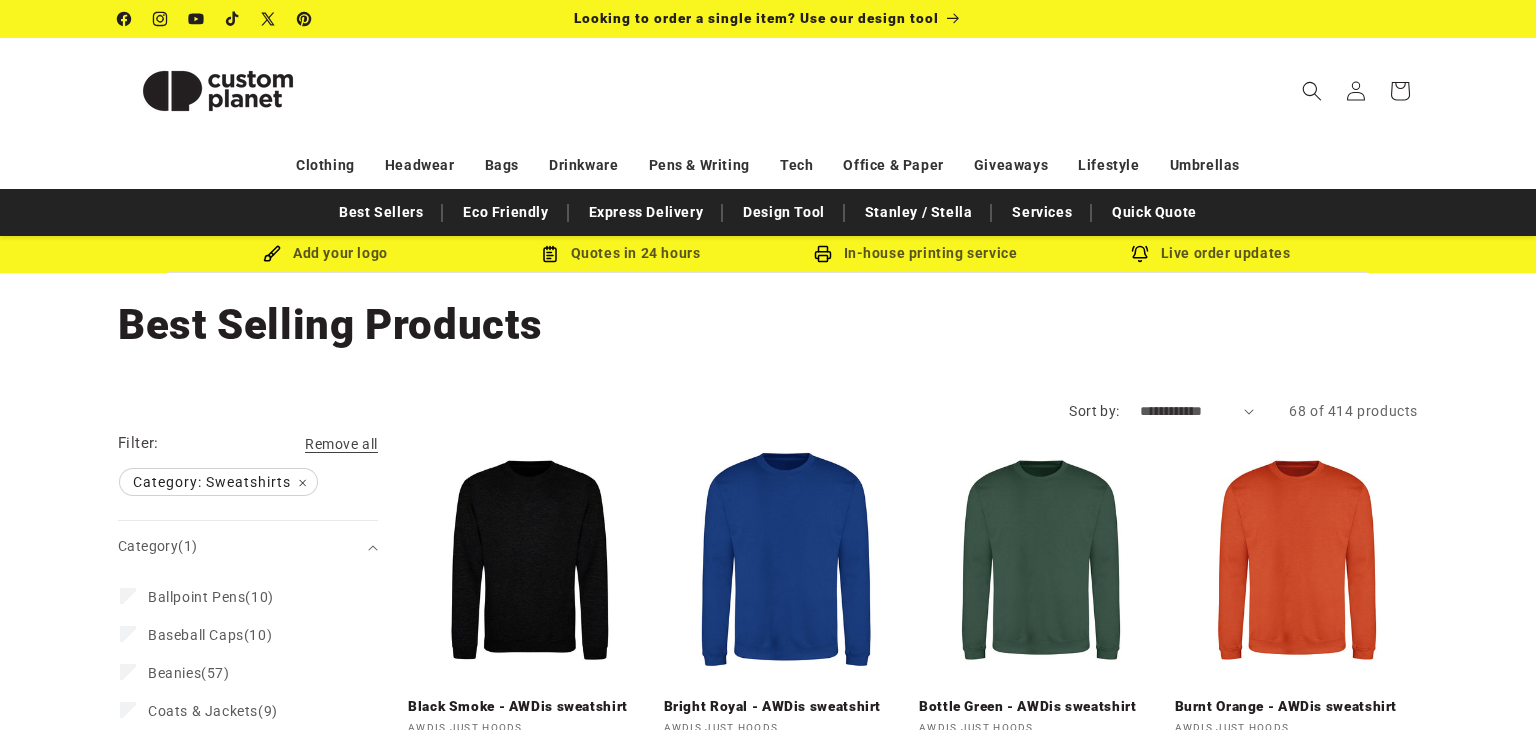 scroll, scrollTop: 0, scrollLeft: 0, axis: both 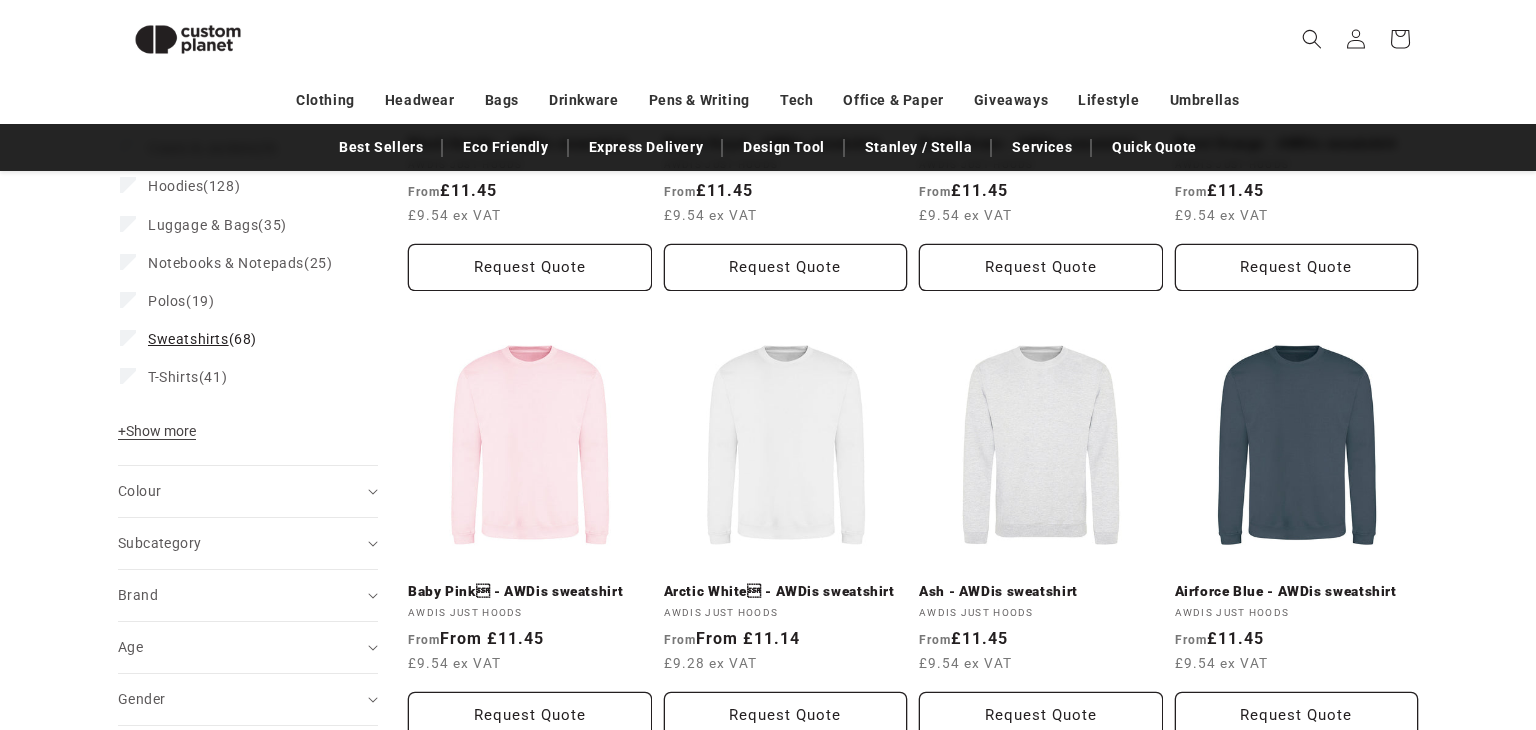 click 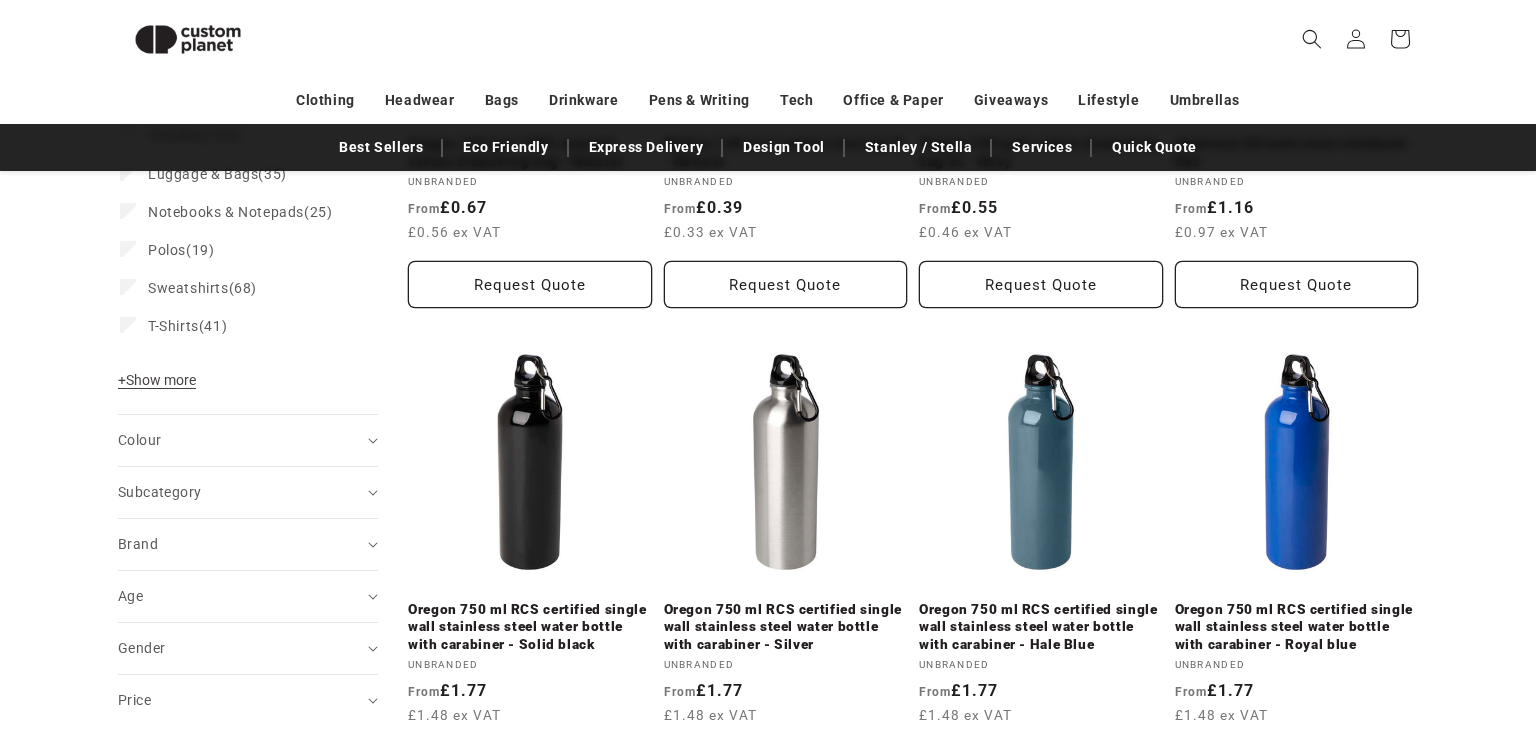 scroll, scrollTop: 442, scrollLeft: 0, axis: vertical 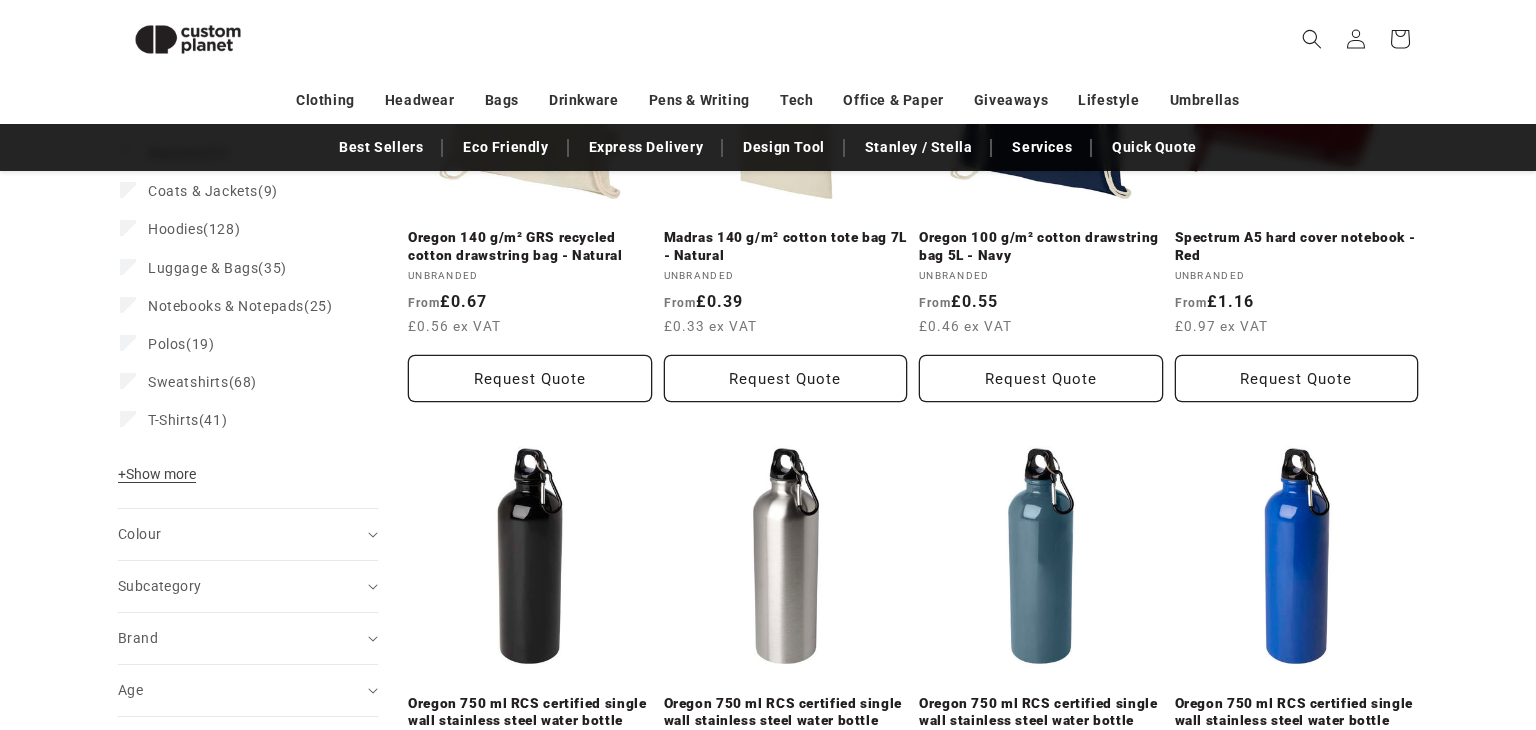click on "Category
Ballpoint Pens  (10)
Ballpoint Pens (10 products)
Baseball Caps  (10)
Baseball Caps (10 products)
Beanies  (57)
Beanies (57 products)
Coats & Jackets  (9)
Coats & Jackets (9 products)
Hoodies" at bounding box center [248, 279] 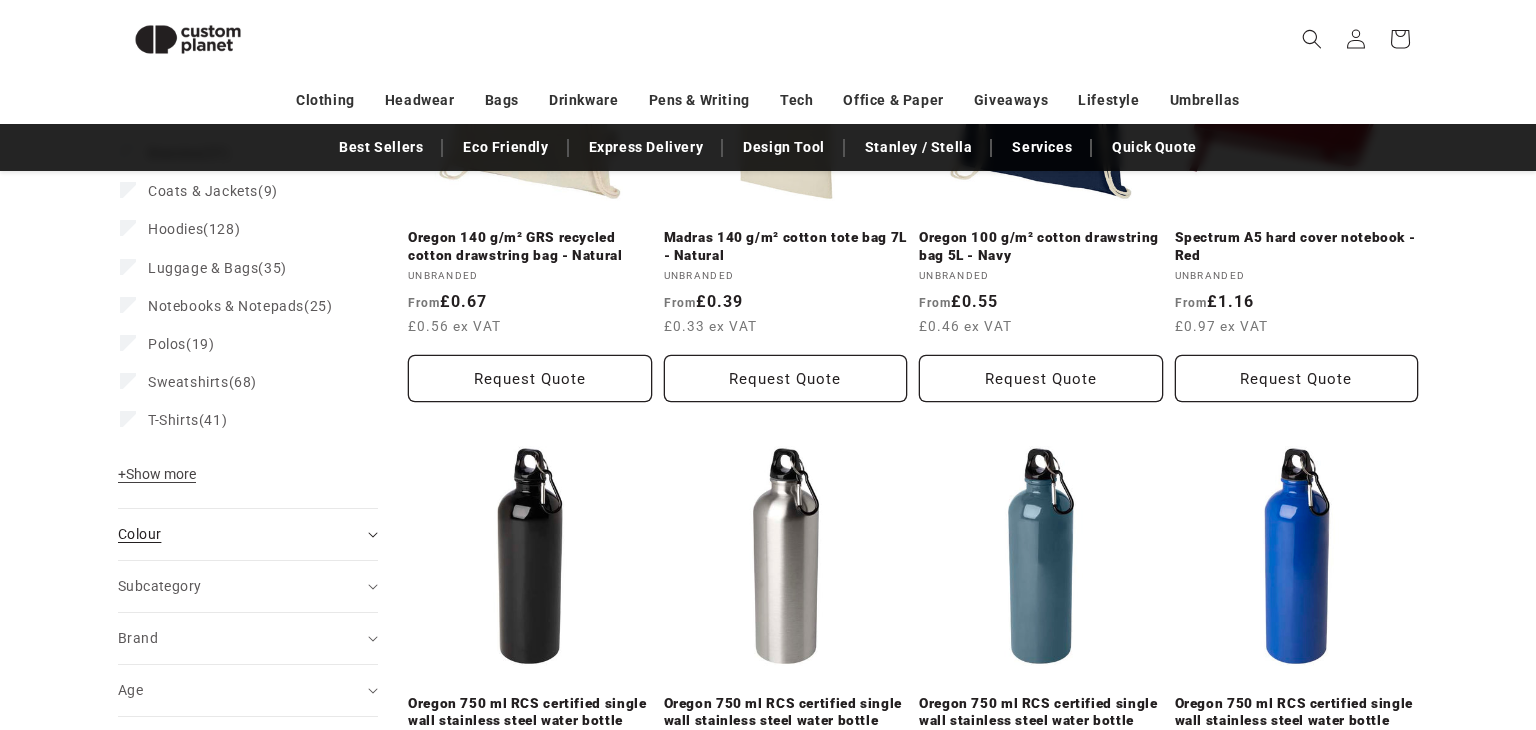 click on "Colour
(0)" at bounding box center (248, 534) 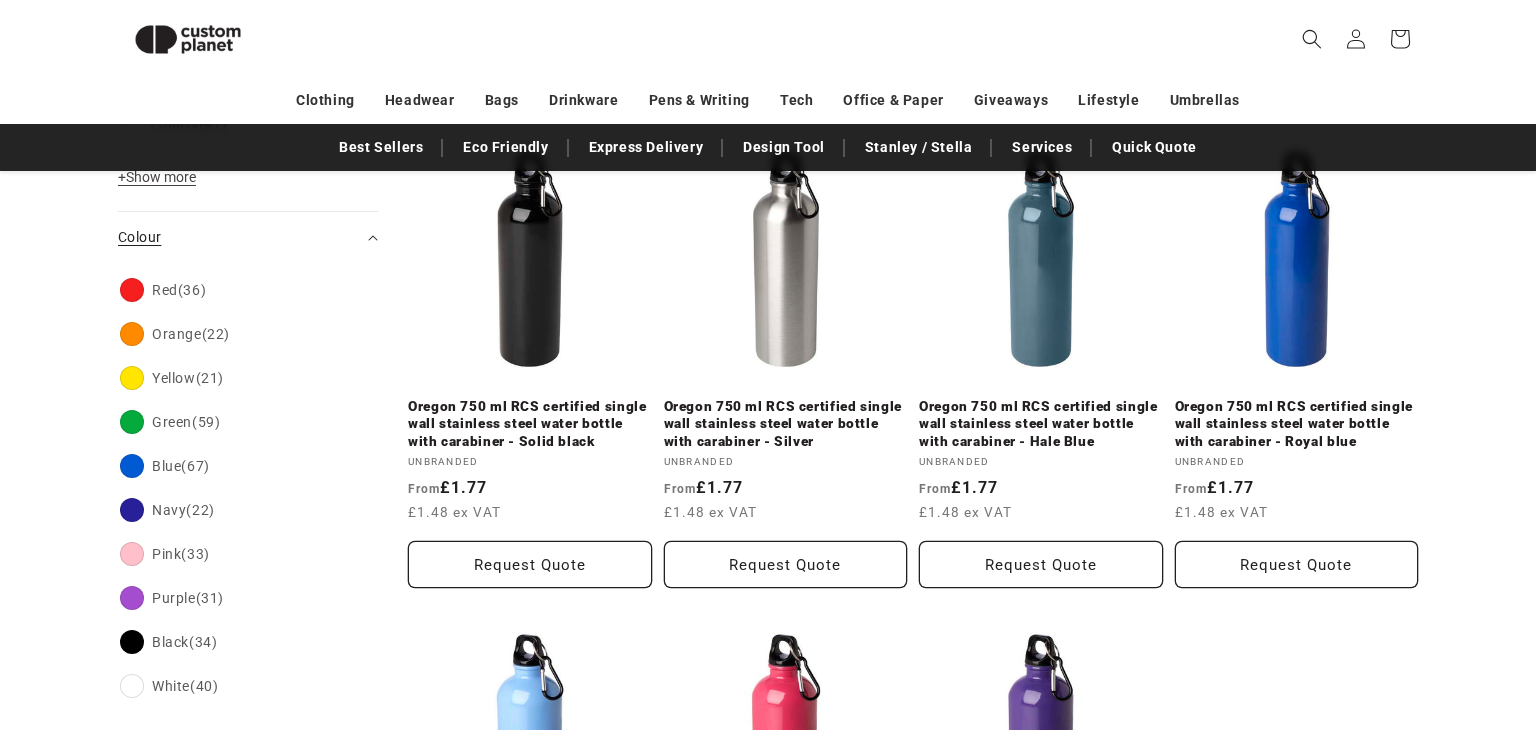 scroll, scrollTop: 741, scrollLeft: 0, axis: vertical 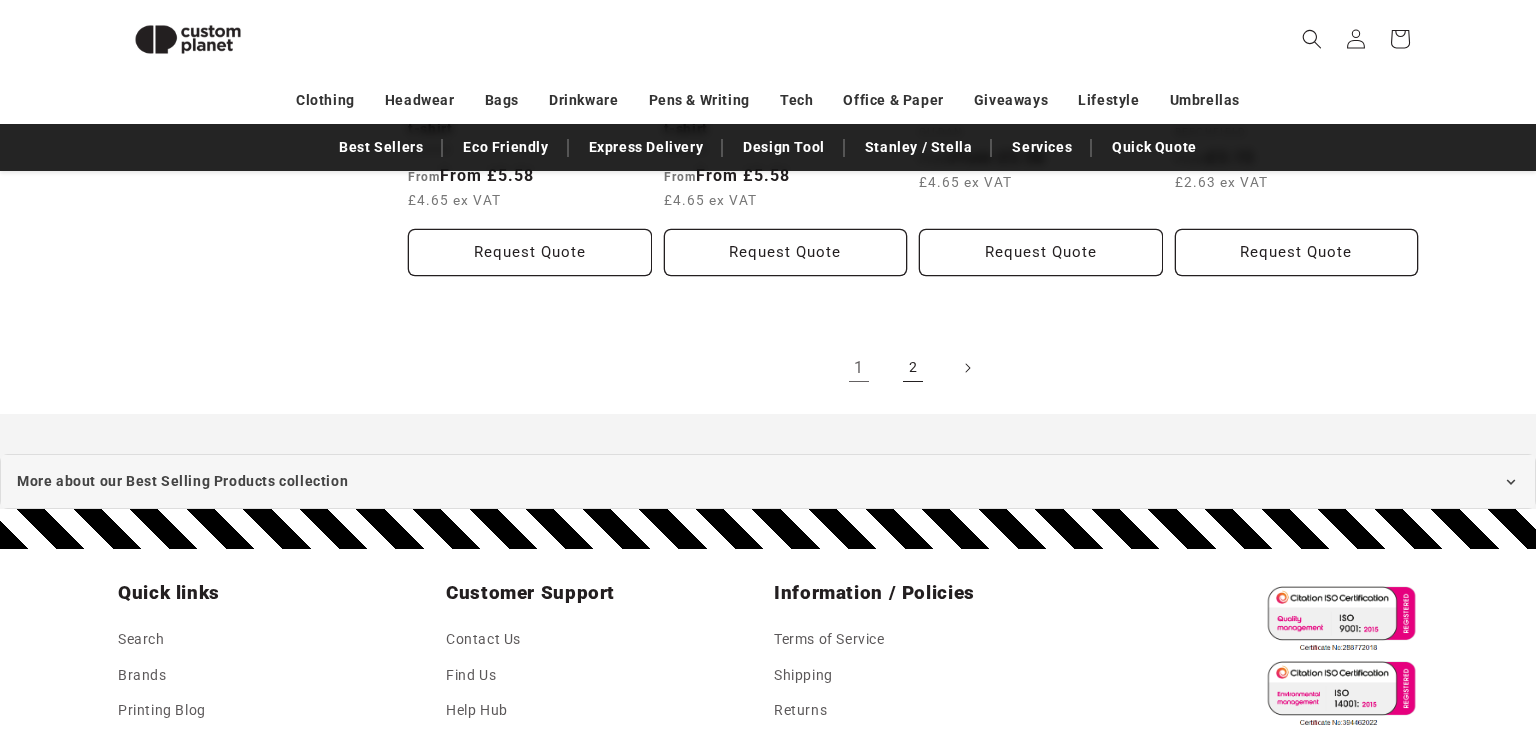 click on "2" at bounding box center (913, 368) 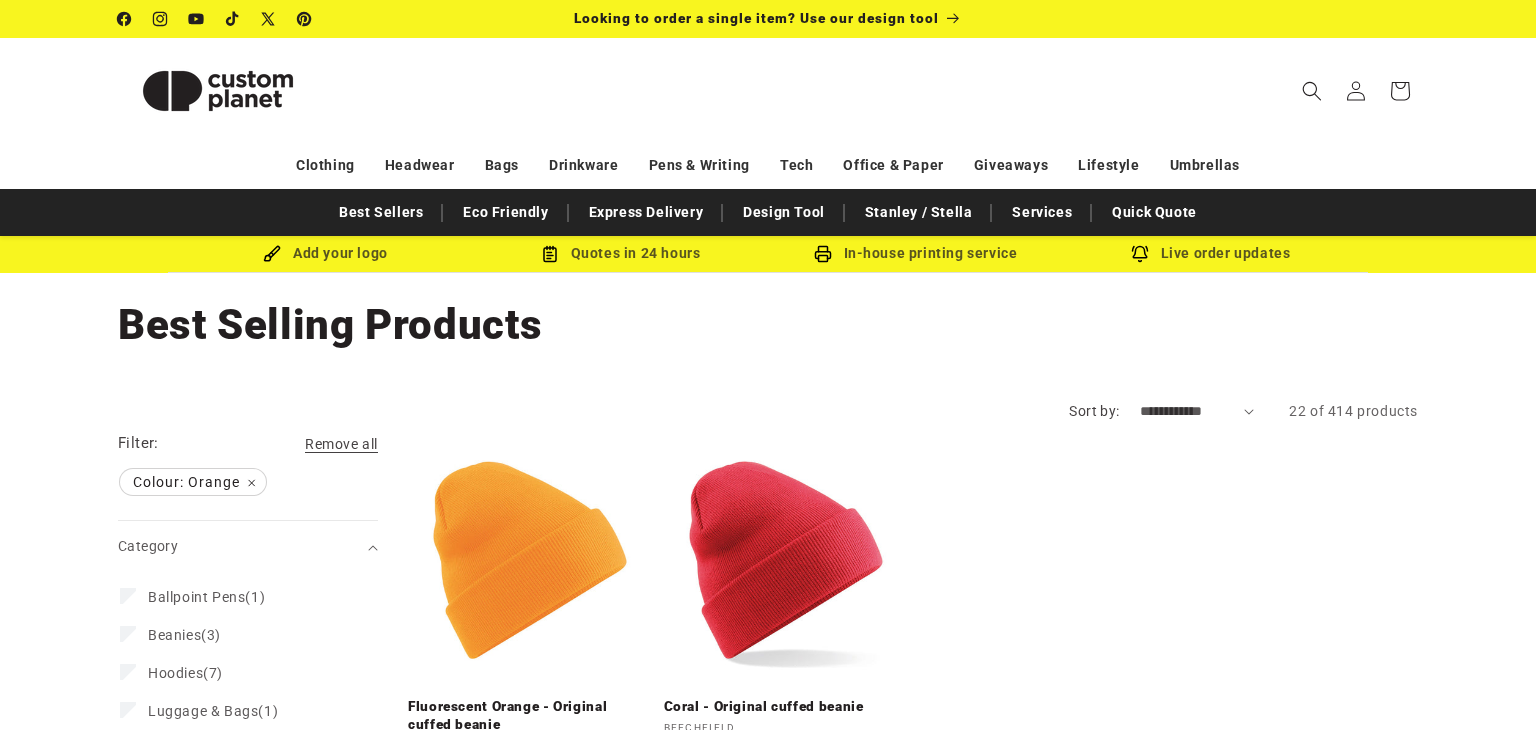 scroll, scrollTop: 90, scrollLeft: 0, axis: vertical 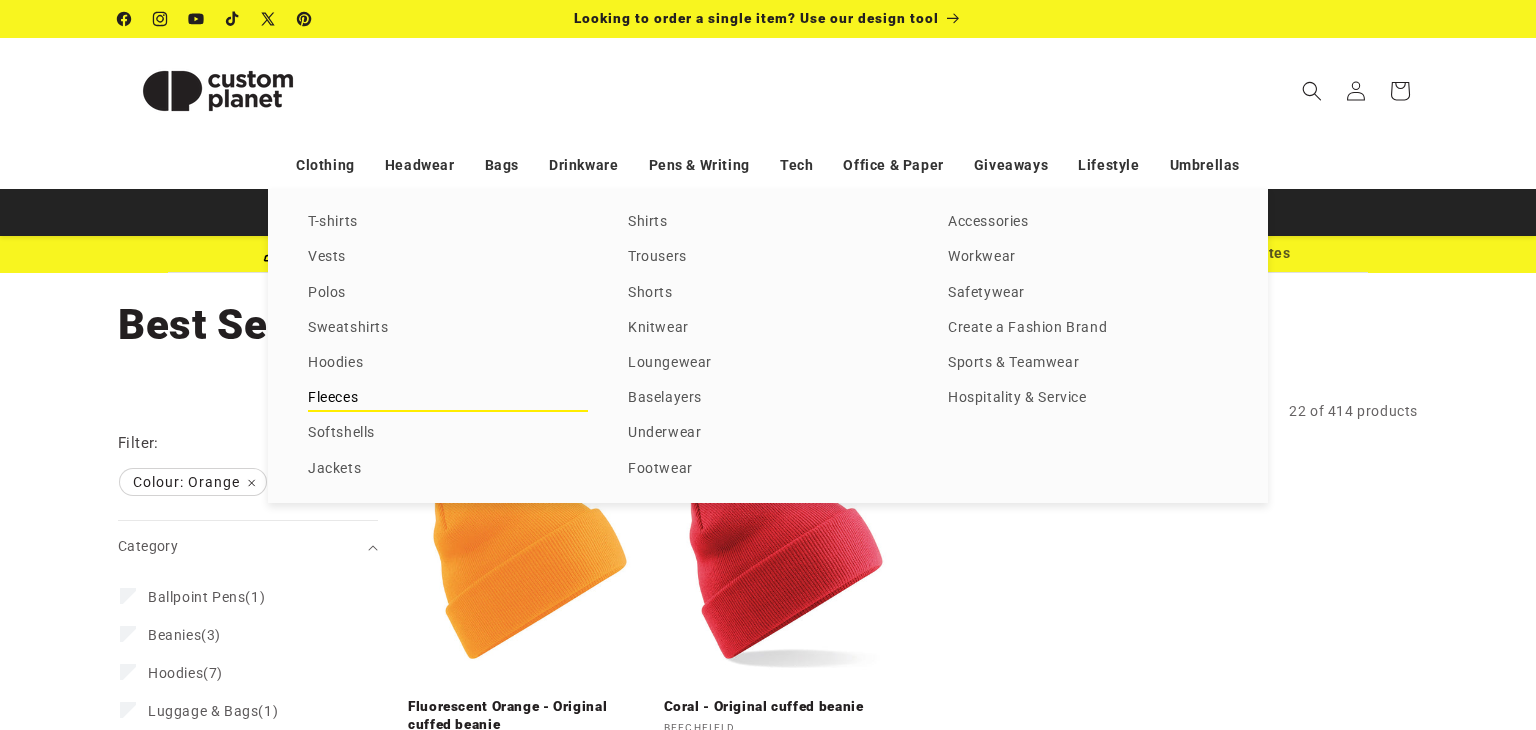 click on "Fleeces" at bounding box center (448, 398) 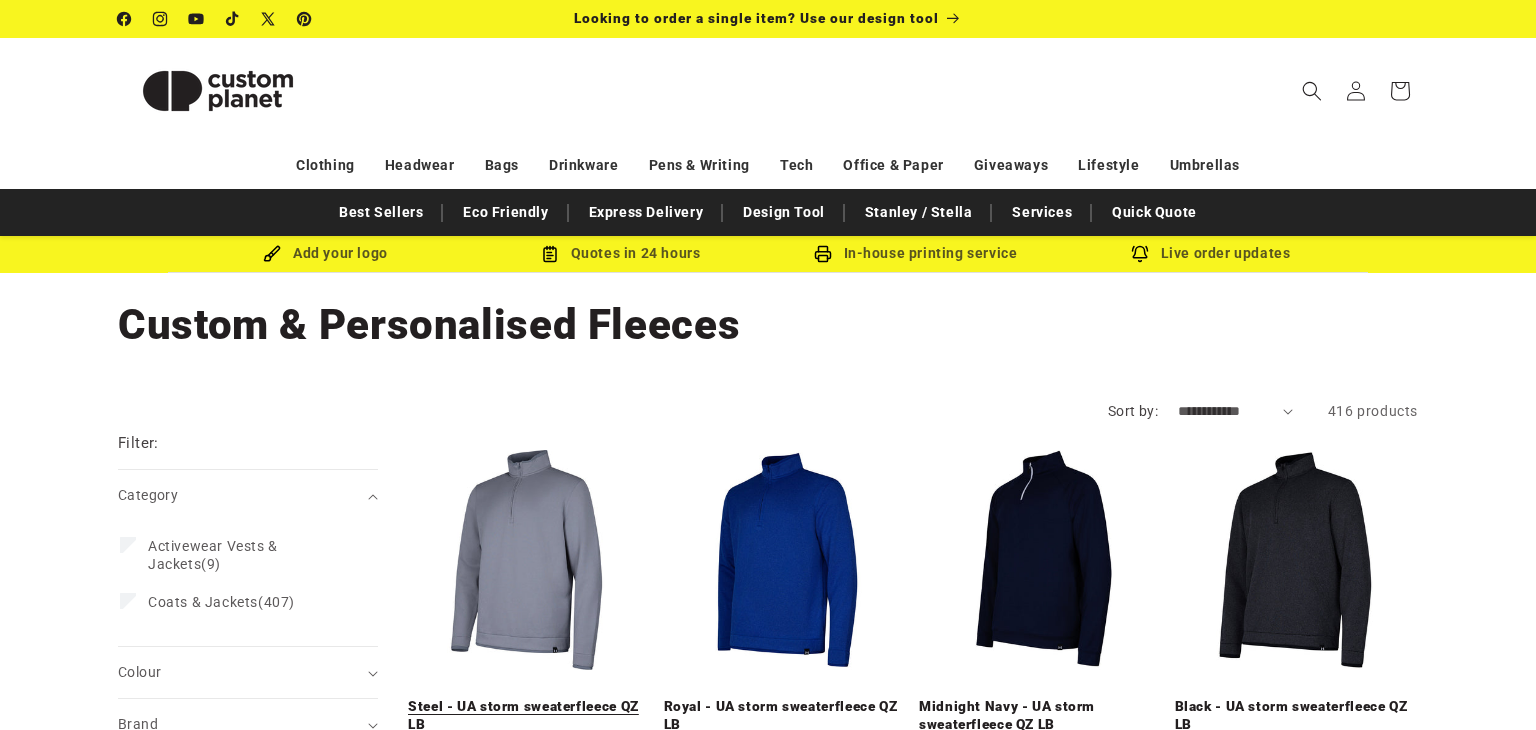 scroll, scrollTop: 0, scrollLeft: 0, axis: both 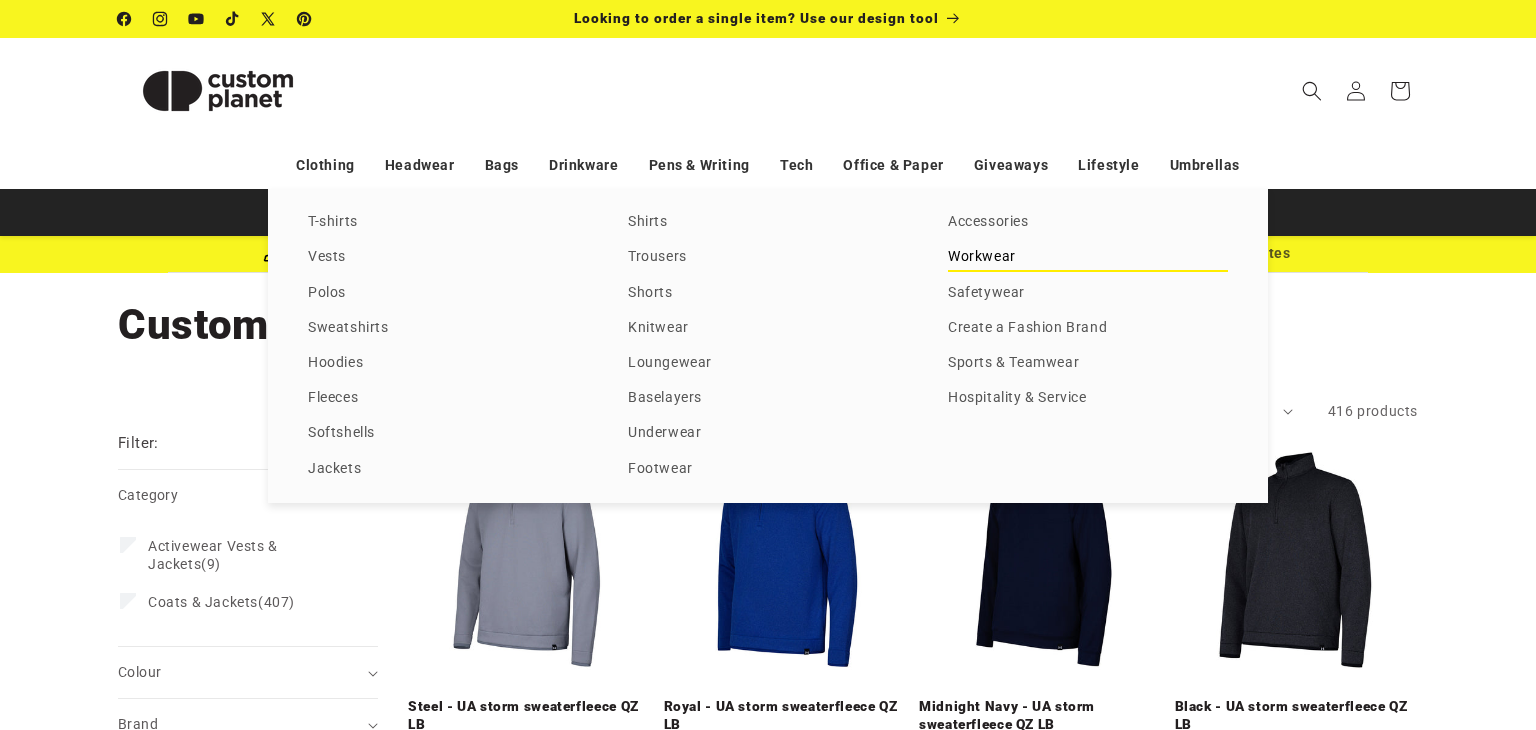 click on "Workwear" at bounding box center [1088, 257] 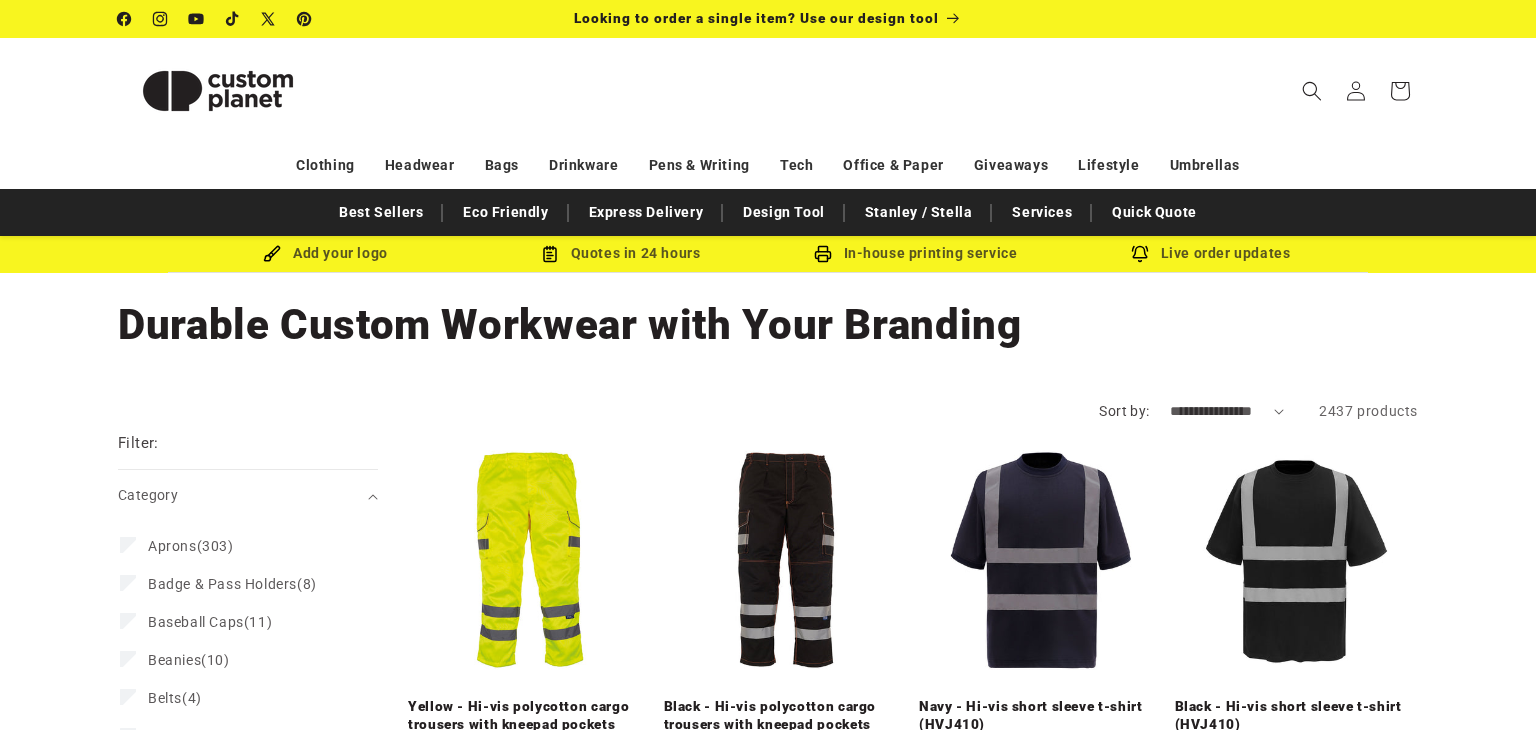 scroll, scrollTop: 0, scrollLeft: 0, axis: both 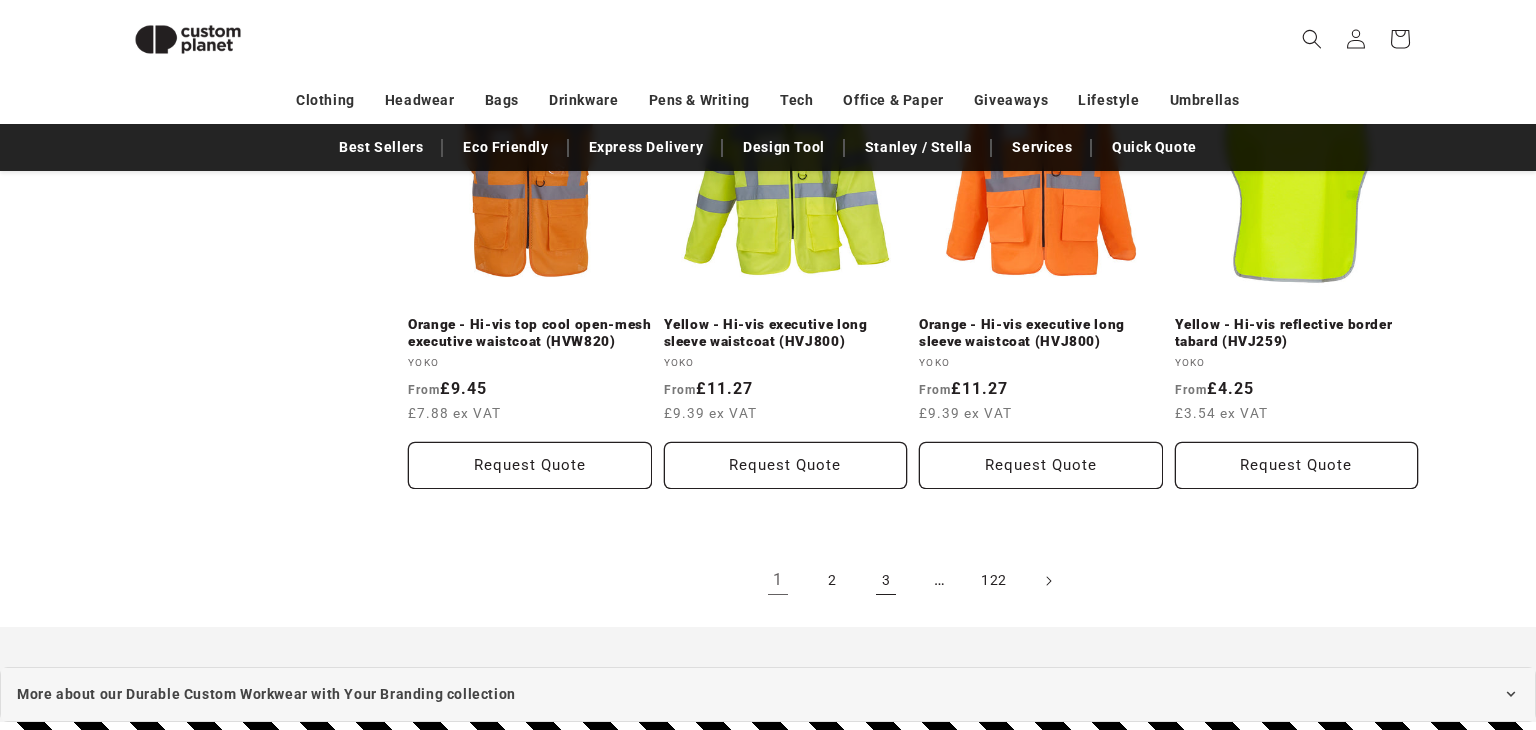 click on "3" at bounding box center (886, 581) 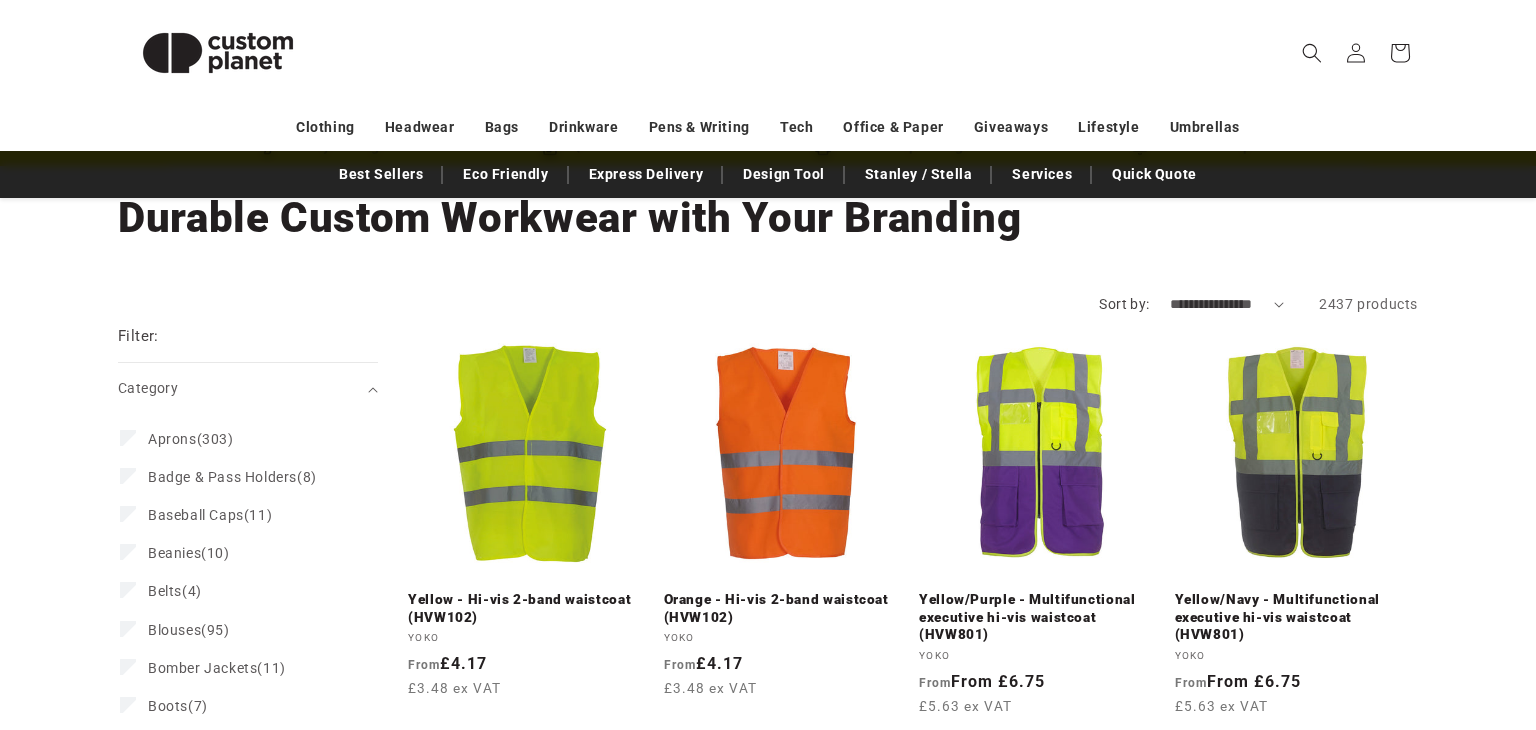 scroll, scrollTop: 208, scrollLeft: 0, axis: vertical 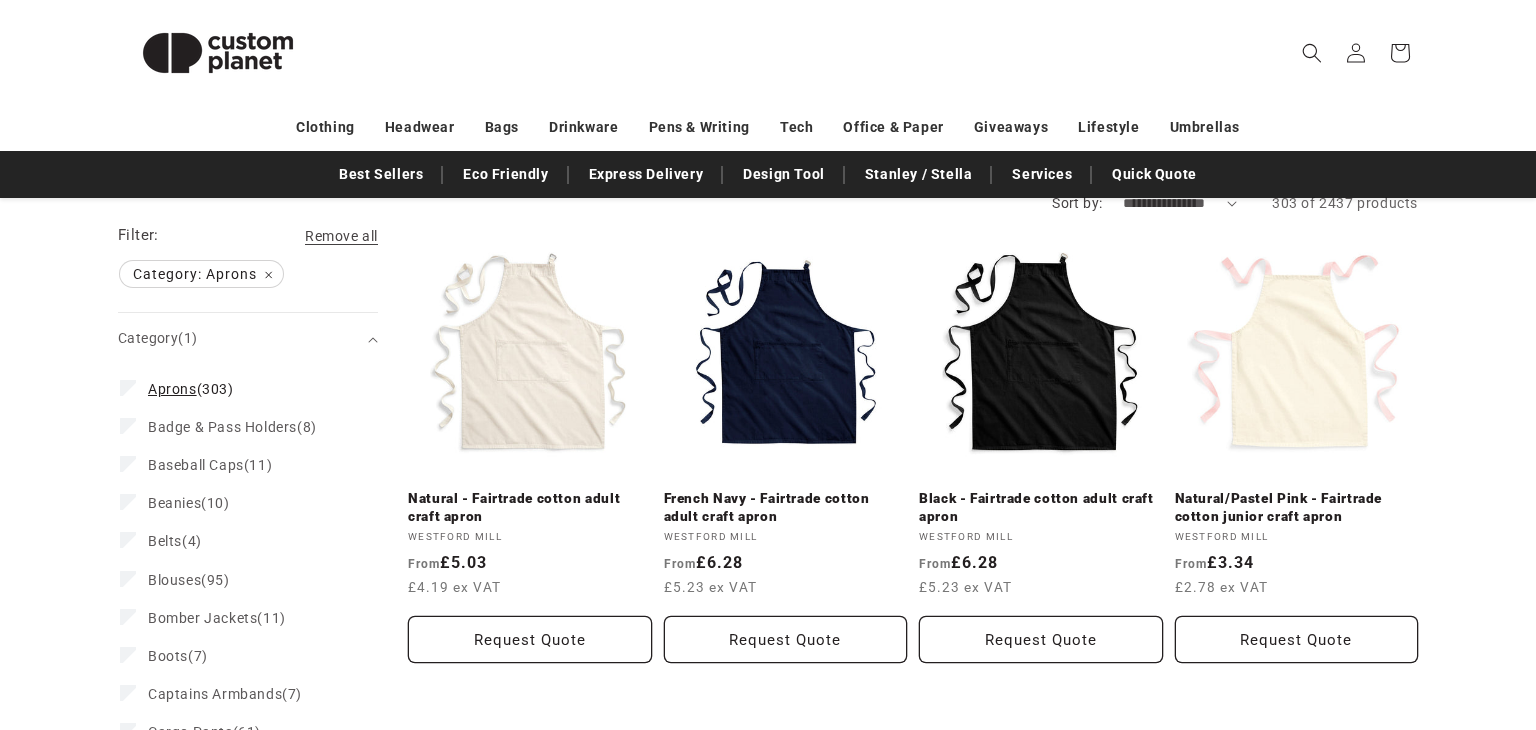 click 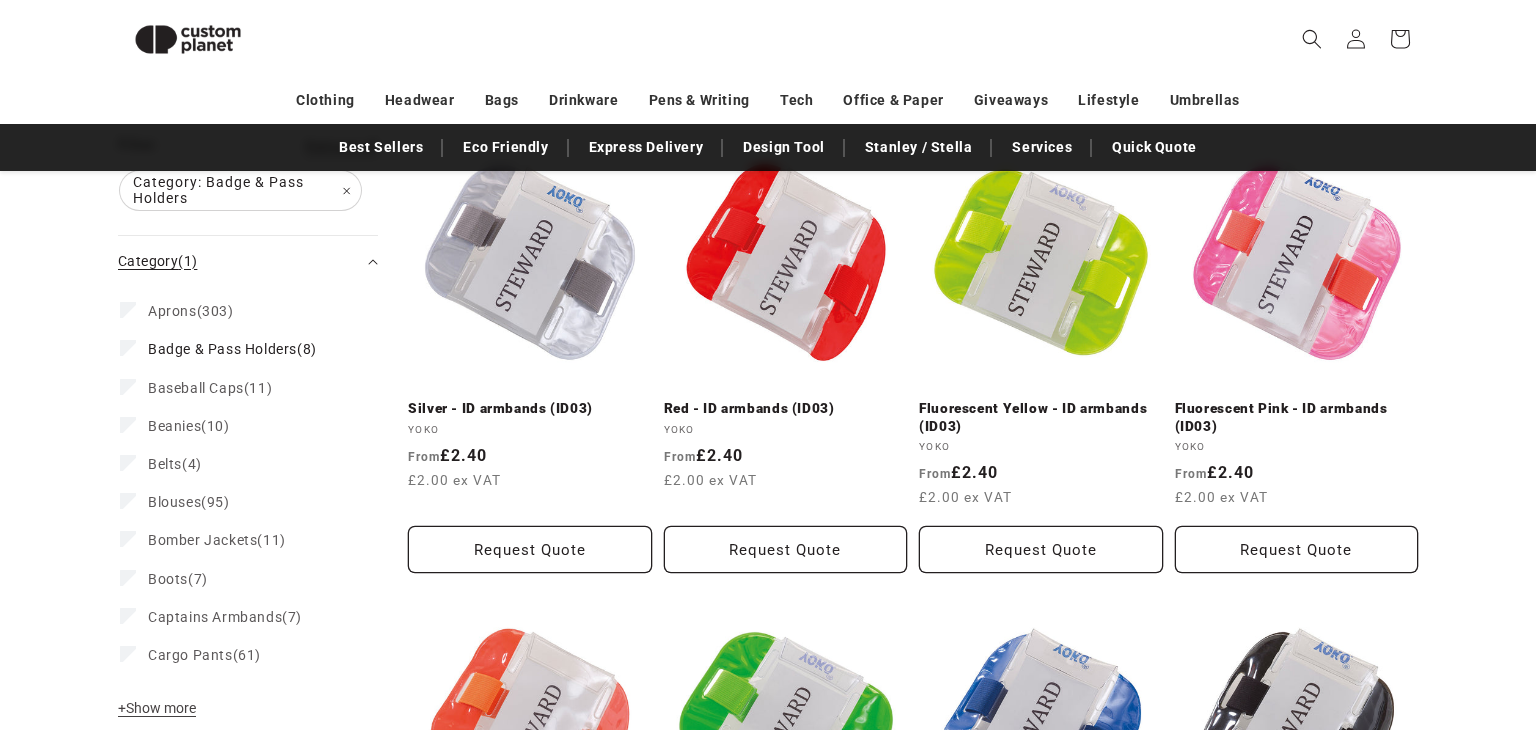 scroll, scrollTop: 269, scrollLeft: 0, axis: vertical 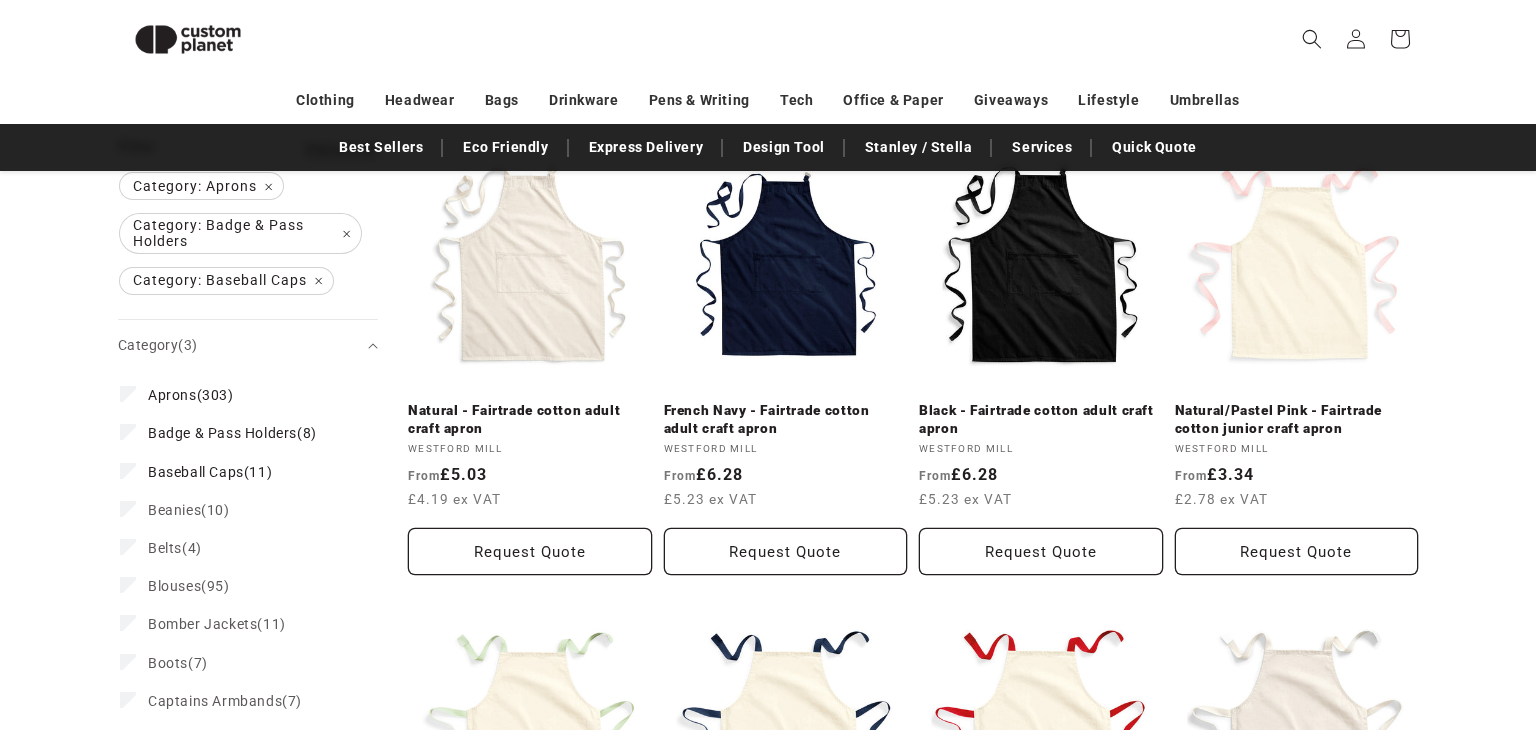 click on "Category
(3)" at bounding box center [239, 345] 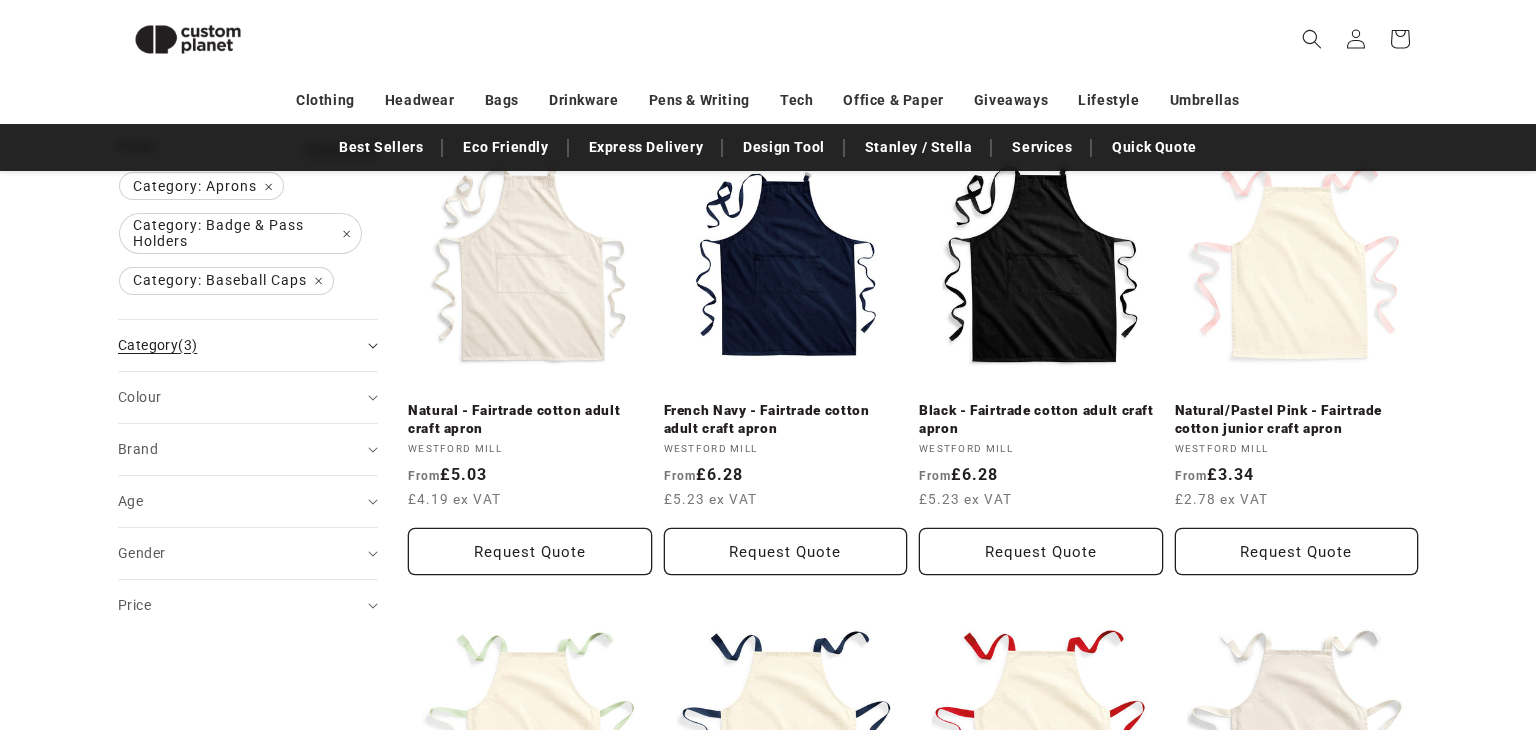 click on "Category
(3)" at bounding box center (239, 345) 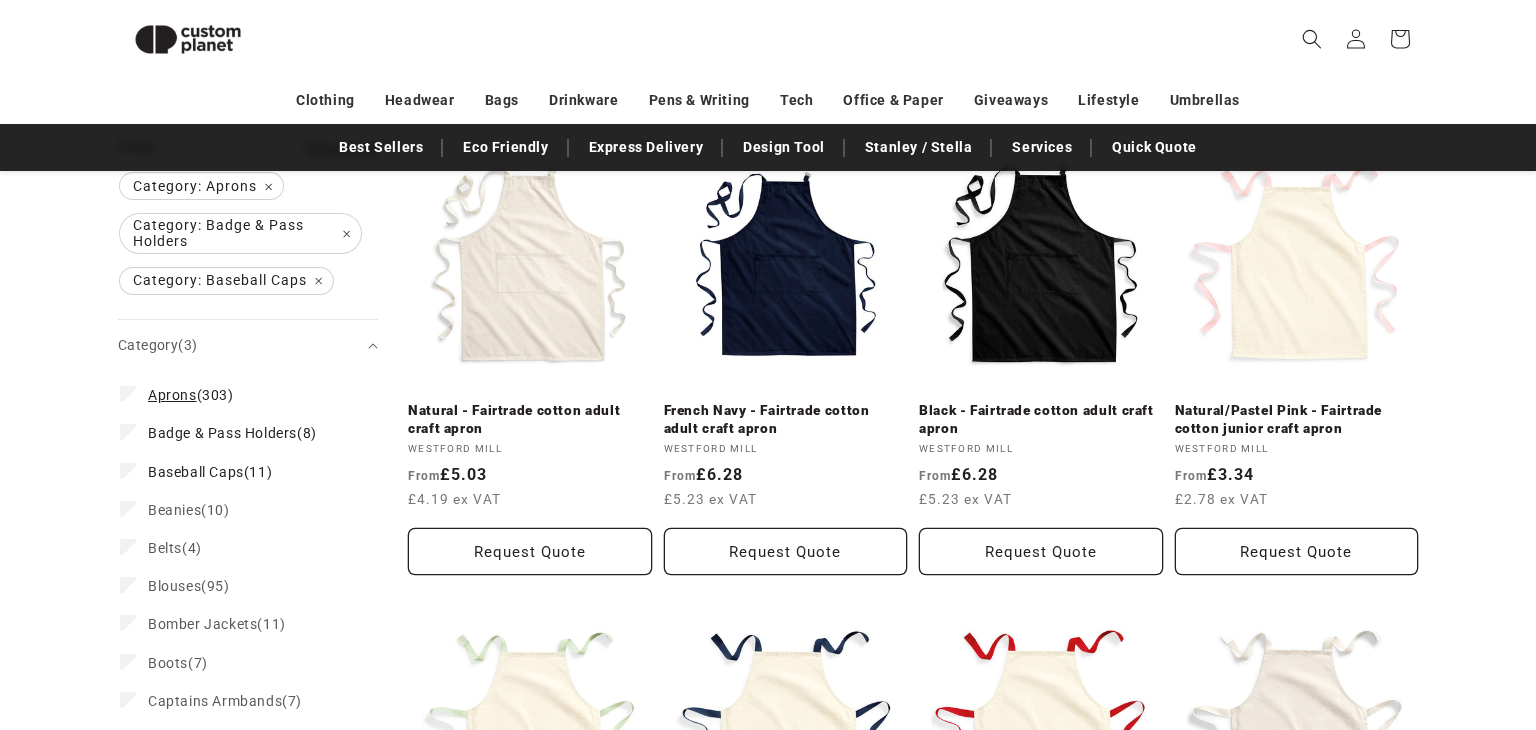 click 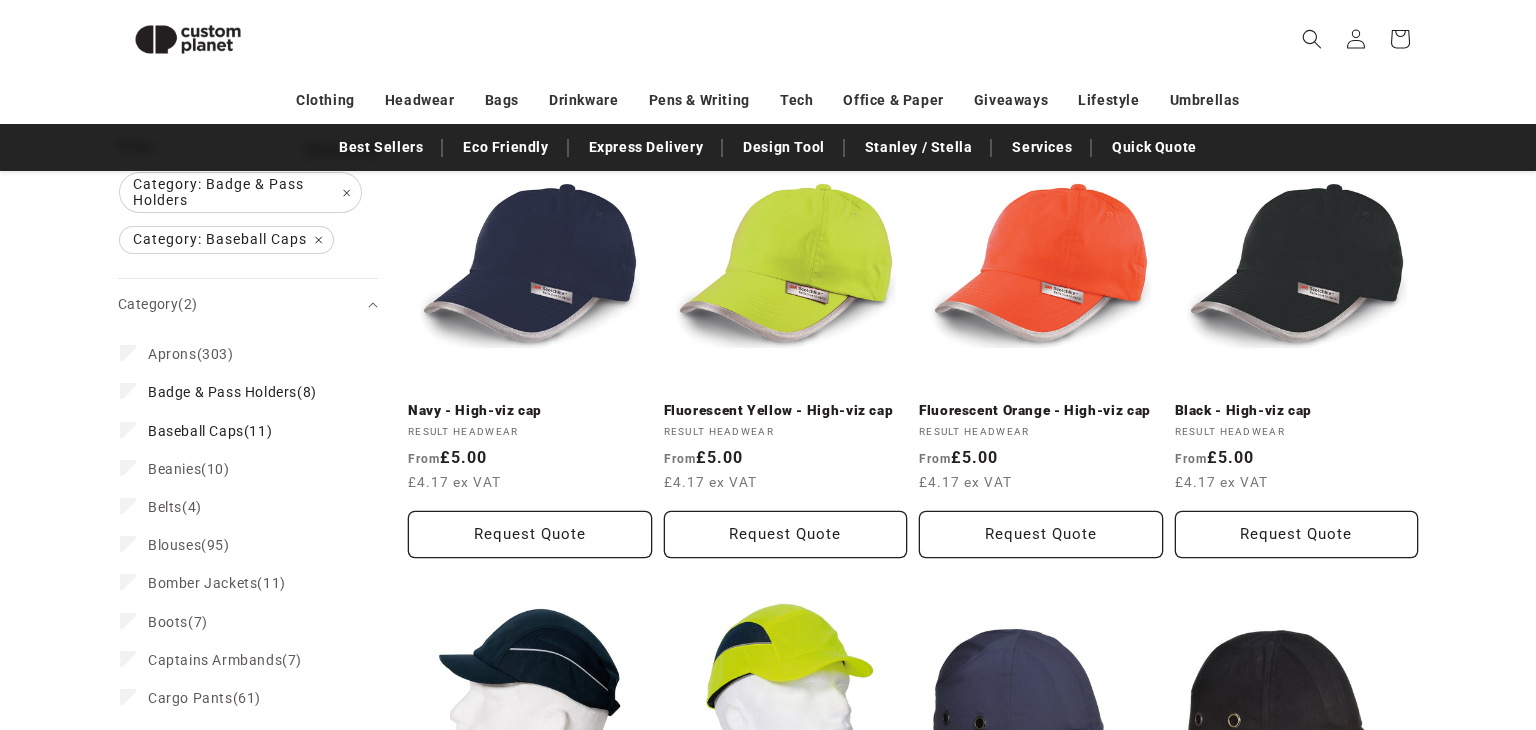 click 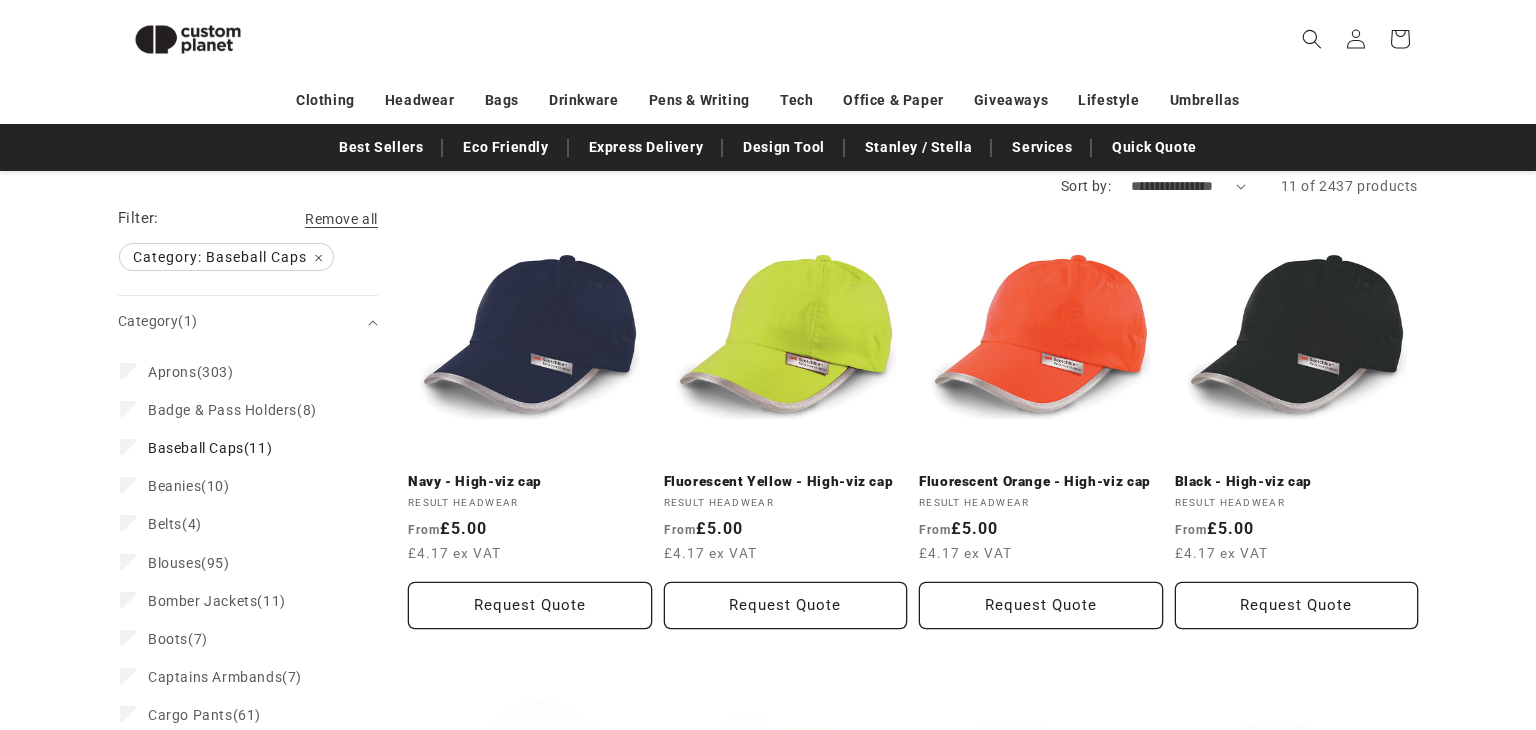 scroll, scrollTop: 188, scrollLeft: 0, axis: vertical 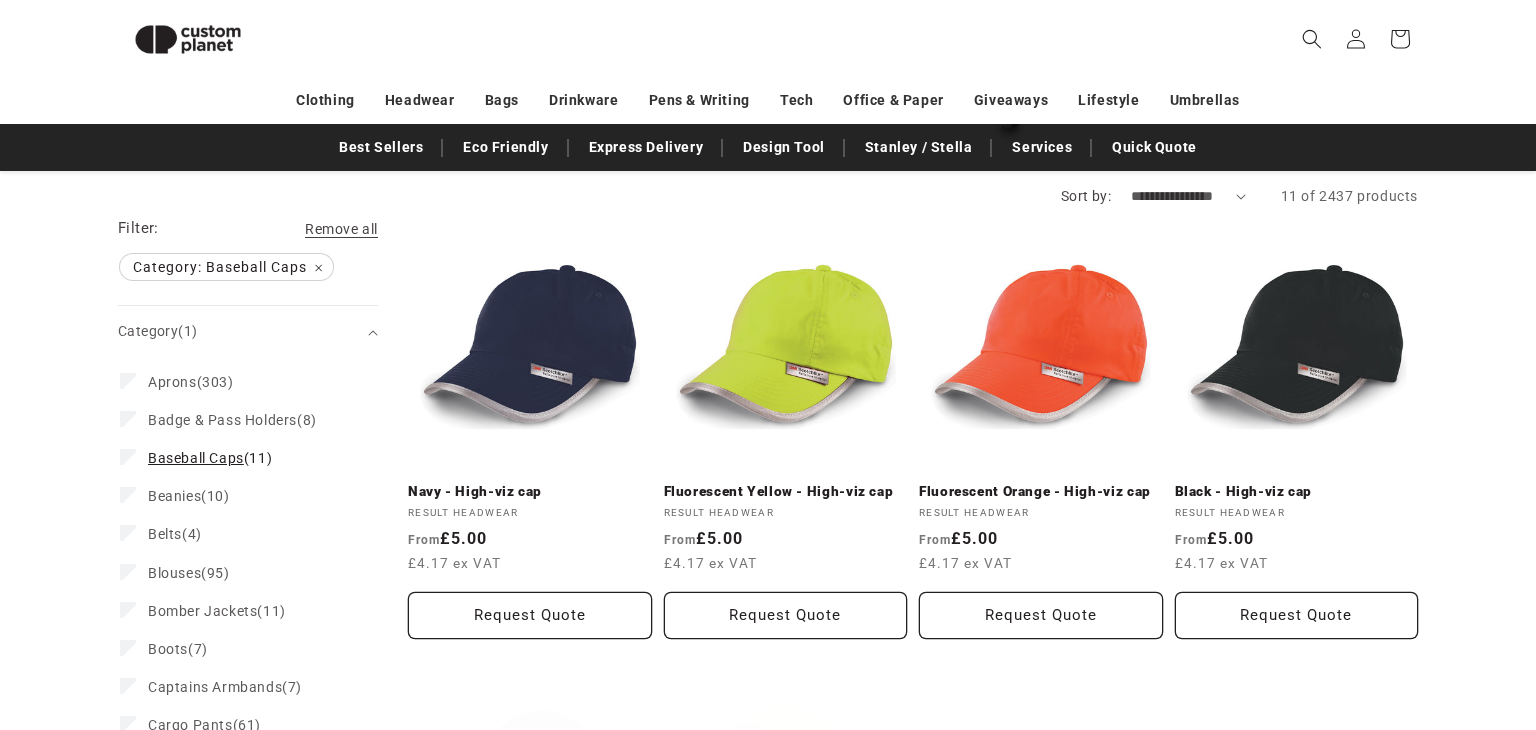 click 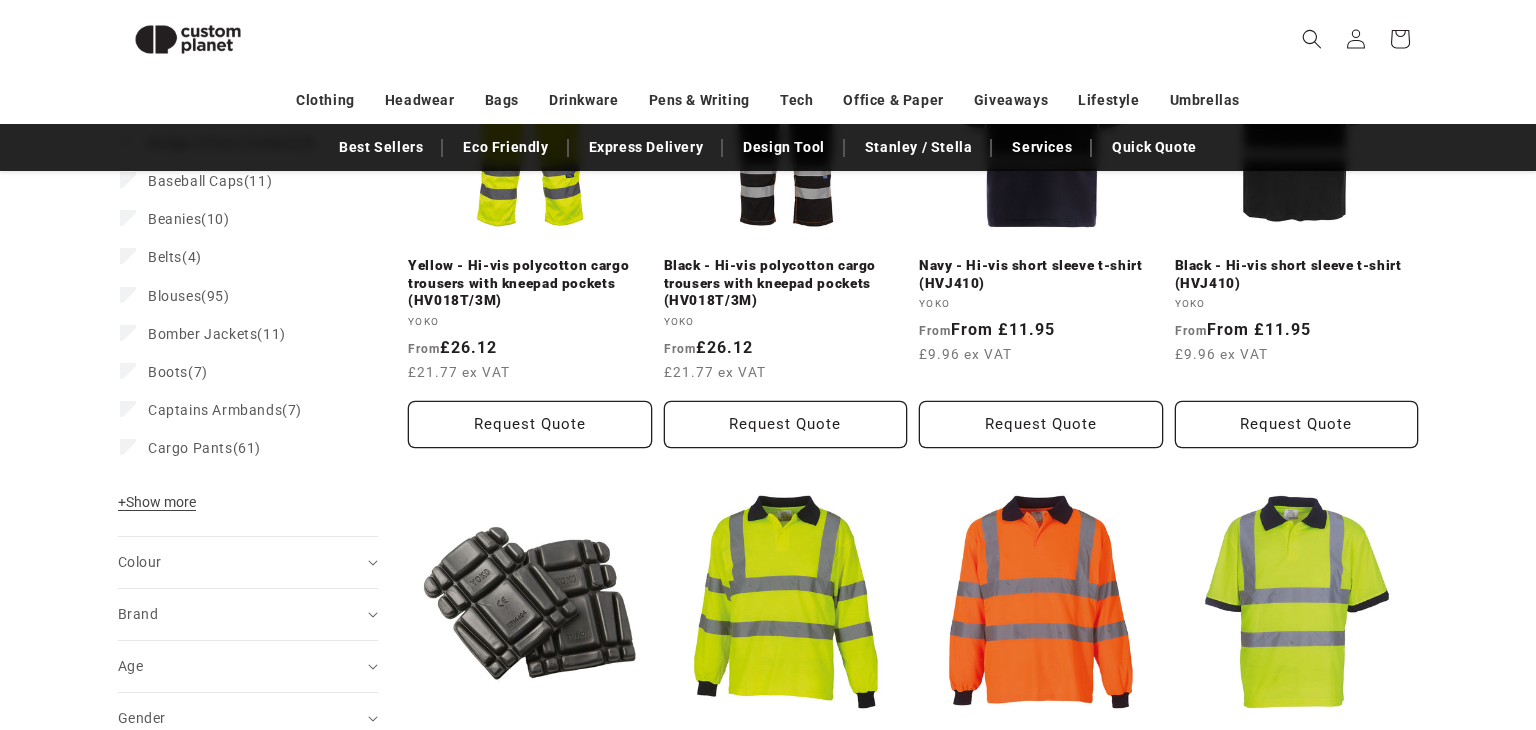 scroll, scrollTop: 417, scrollLeft: 0, axis: vertical 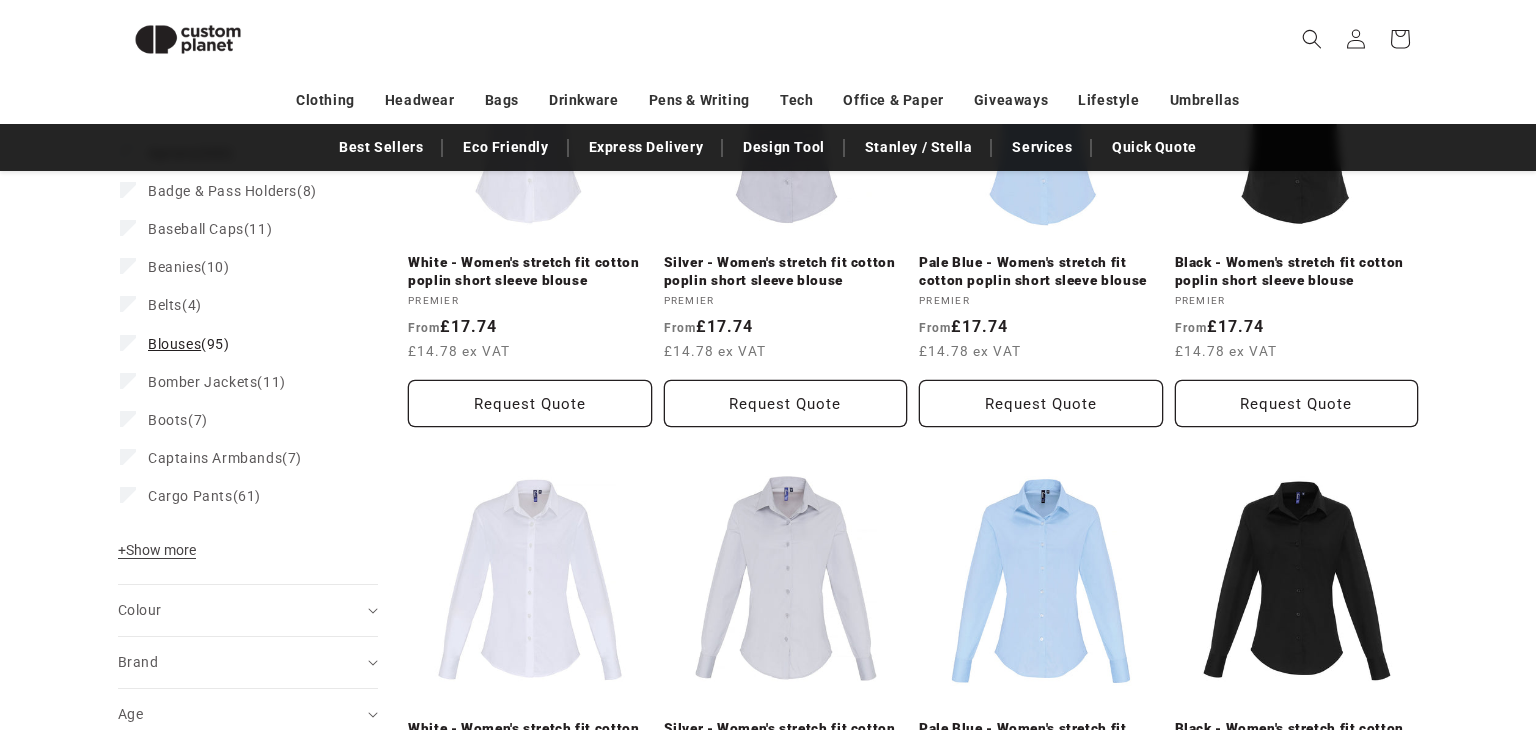 click 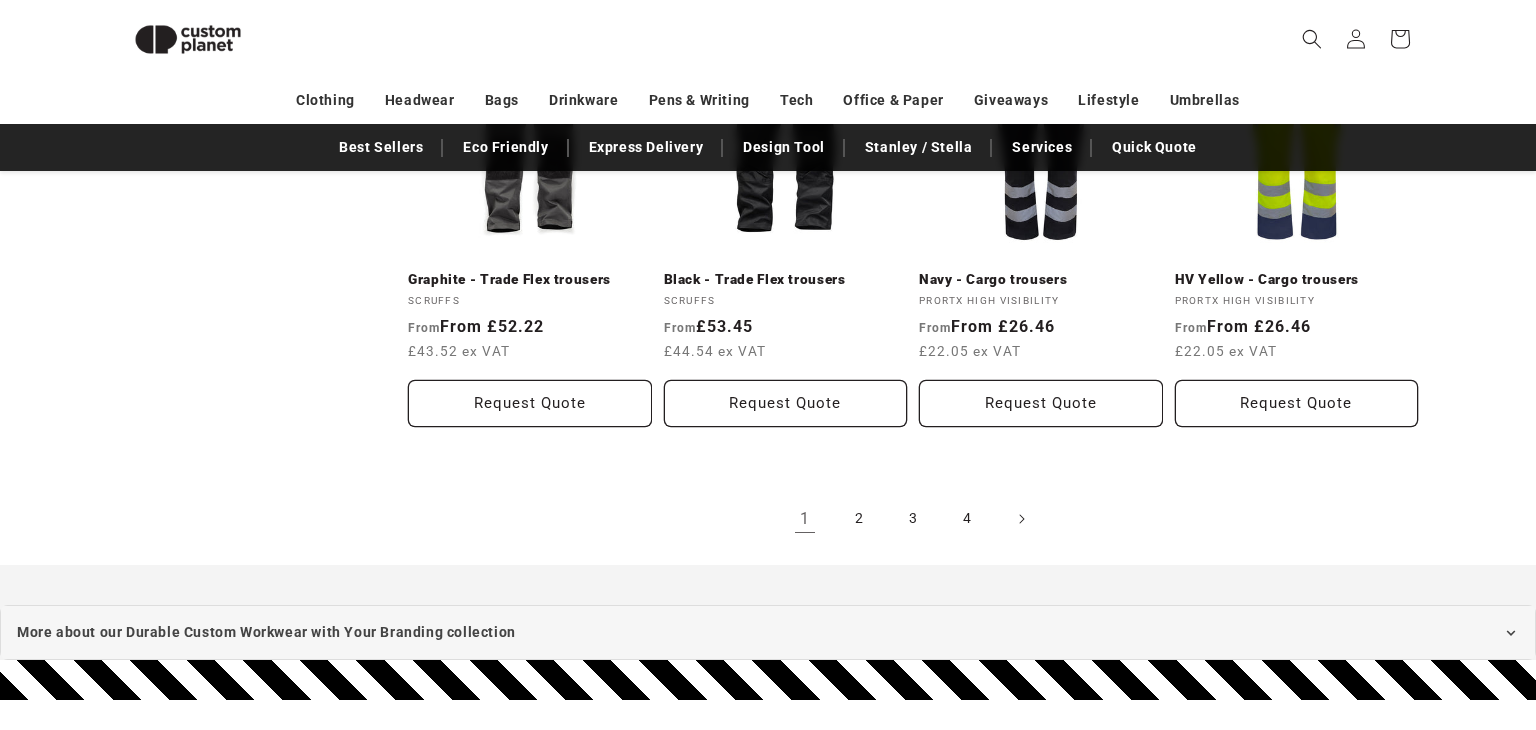 scroll, scrollTop: 2258, scrollLeft: 0, axis: vertical 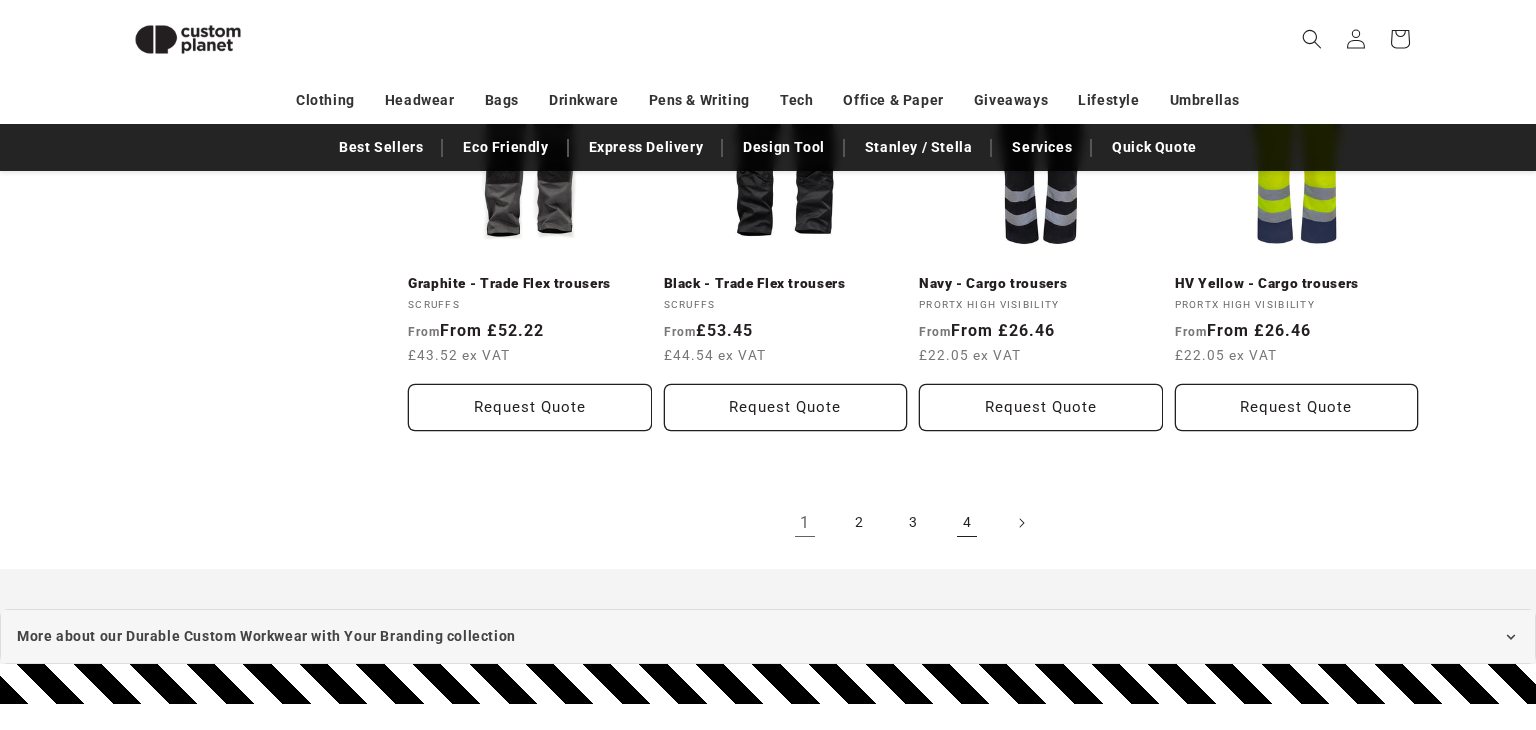 click on "4" at bounding box center (967, 523) 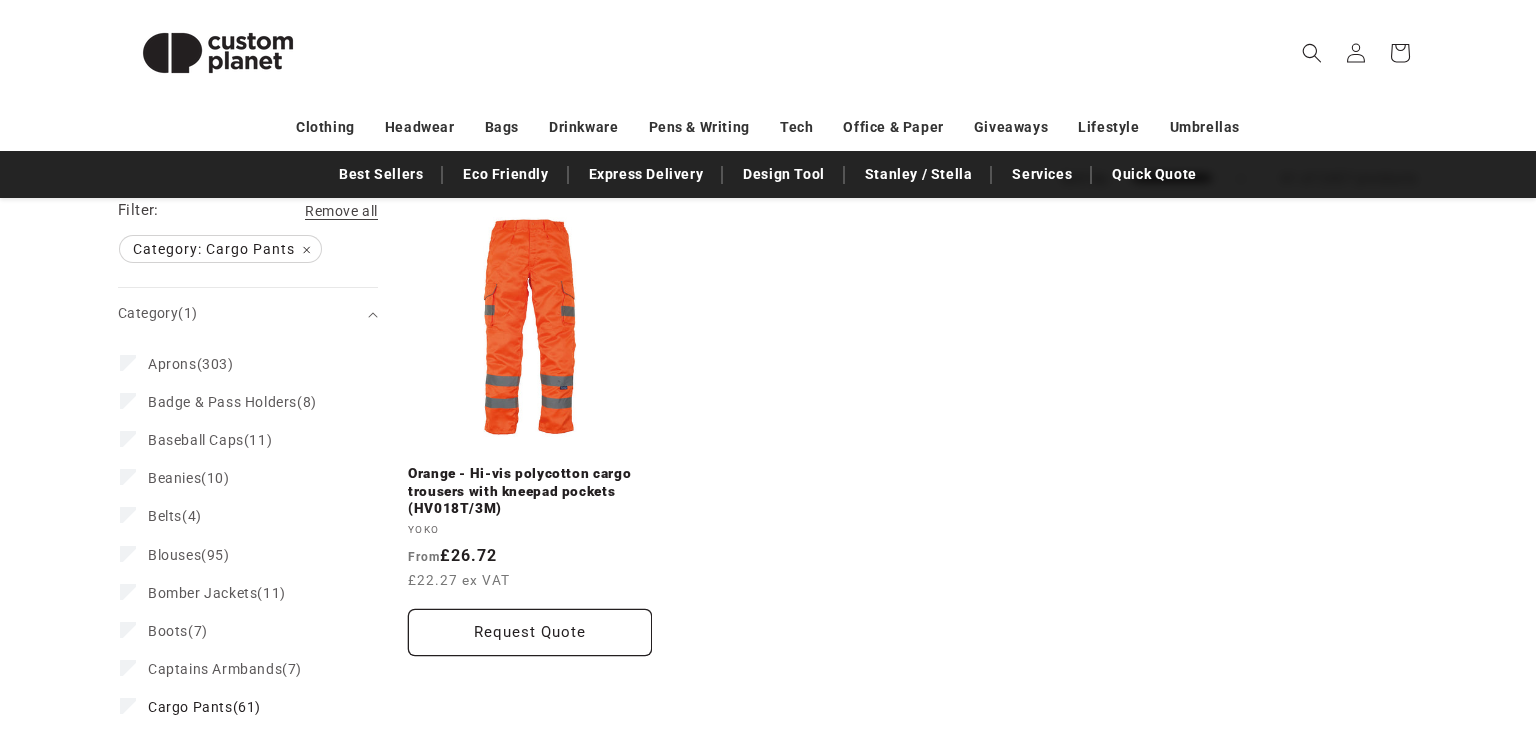 scroll, scrollTop: 233, scrollLeft: 0, axis: vertical 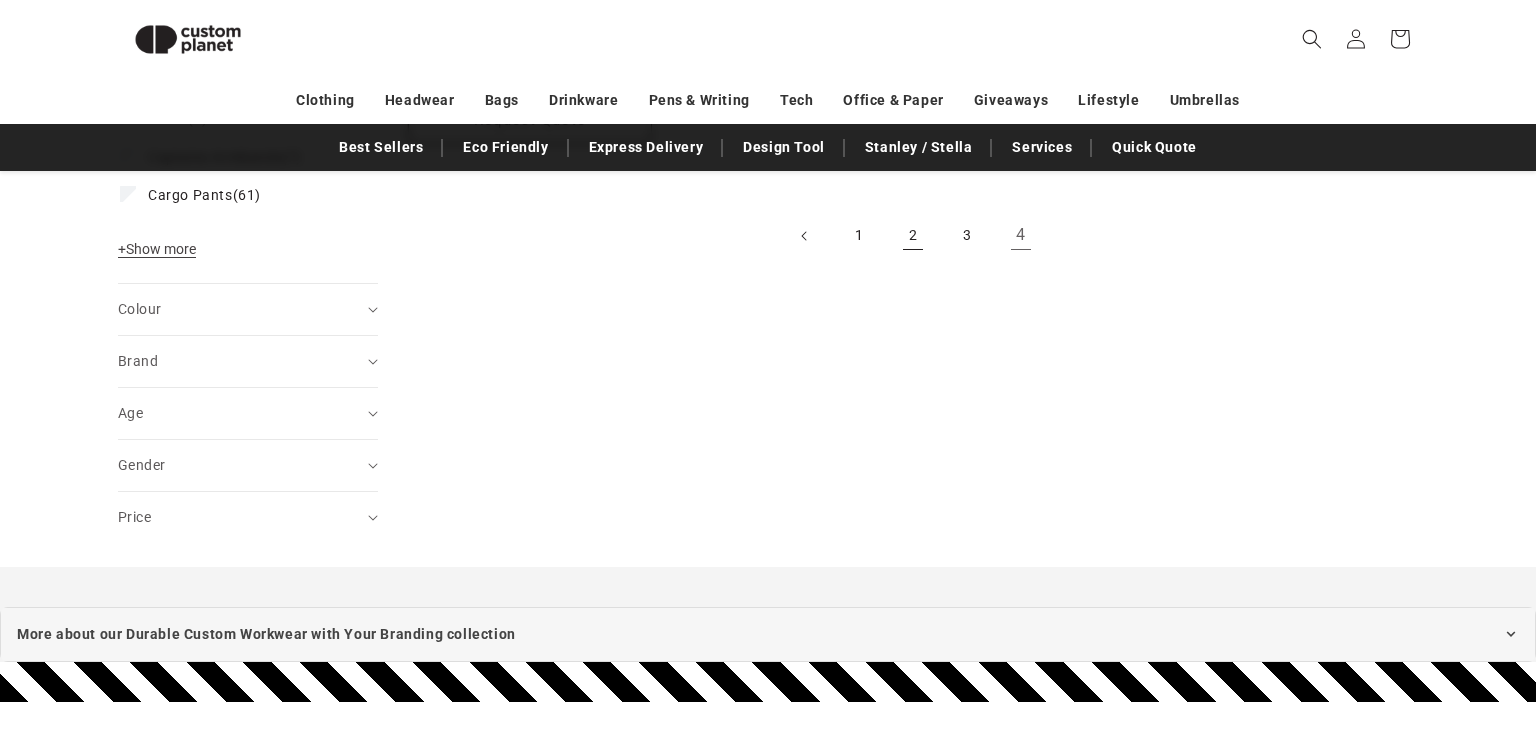 click on "2" at bounding box center (913, 236) 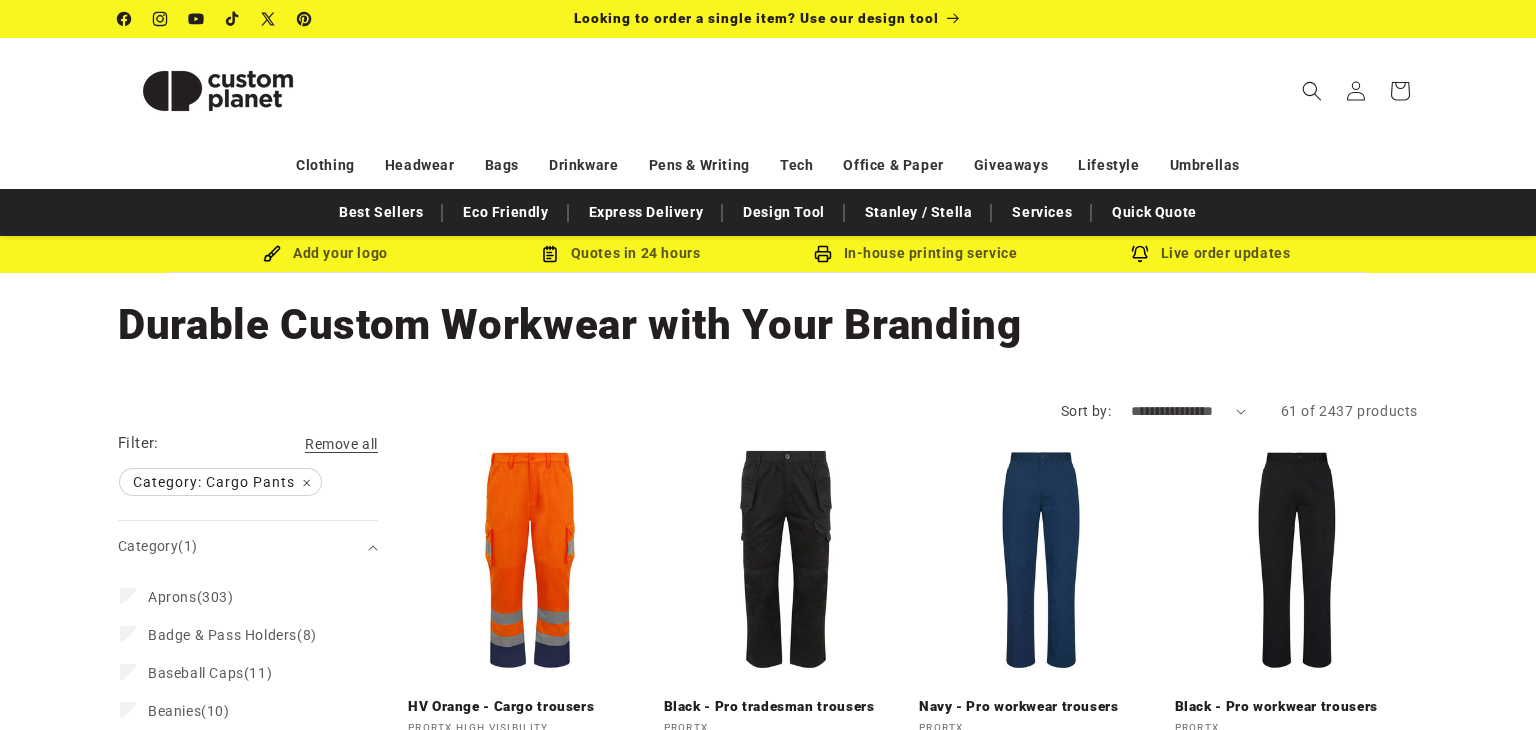 scroll, scrollTop: 215, scrollLeft: 0, axis: vertical 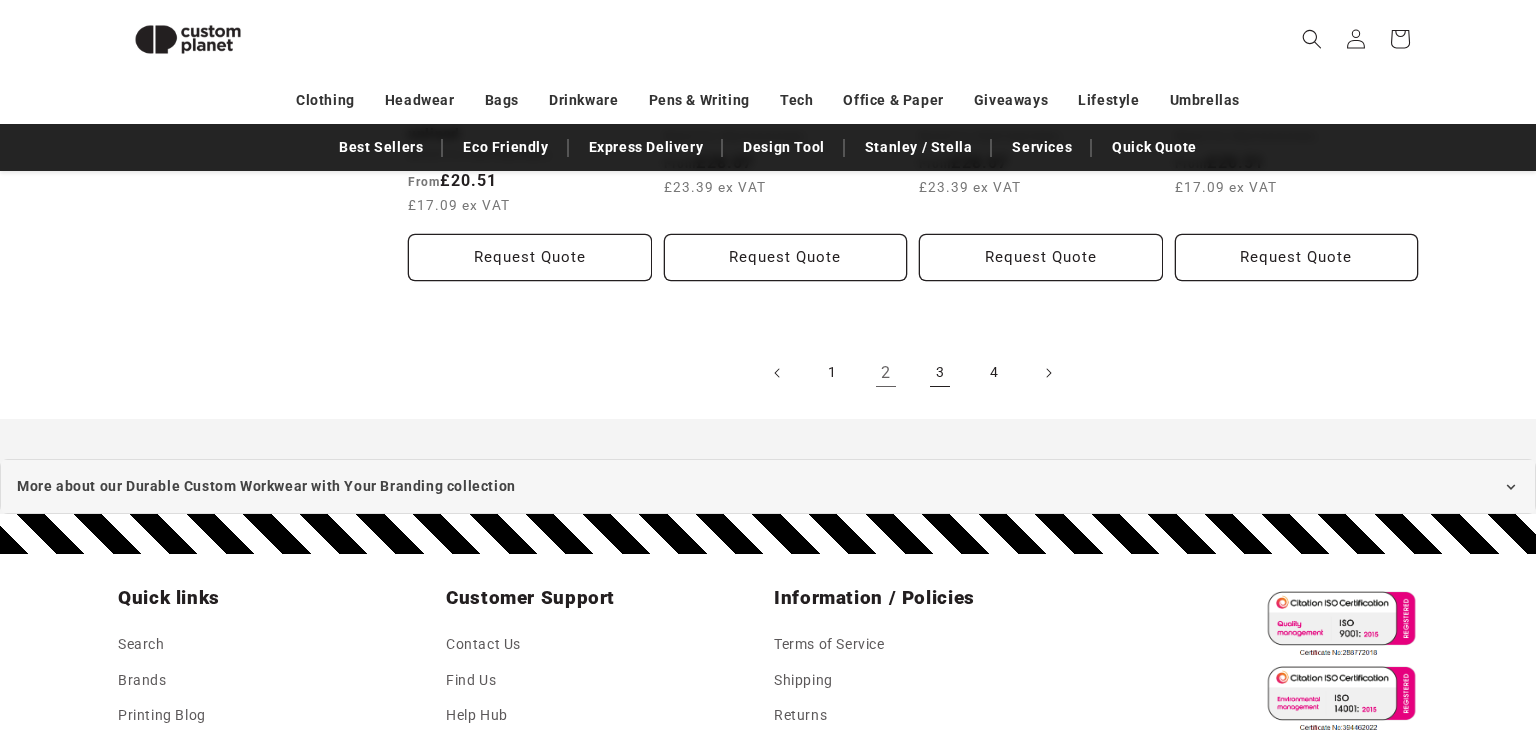 click on "3" at bounding box center (940, 373) 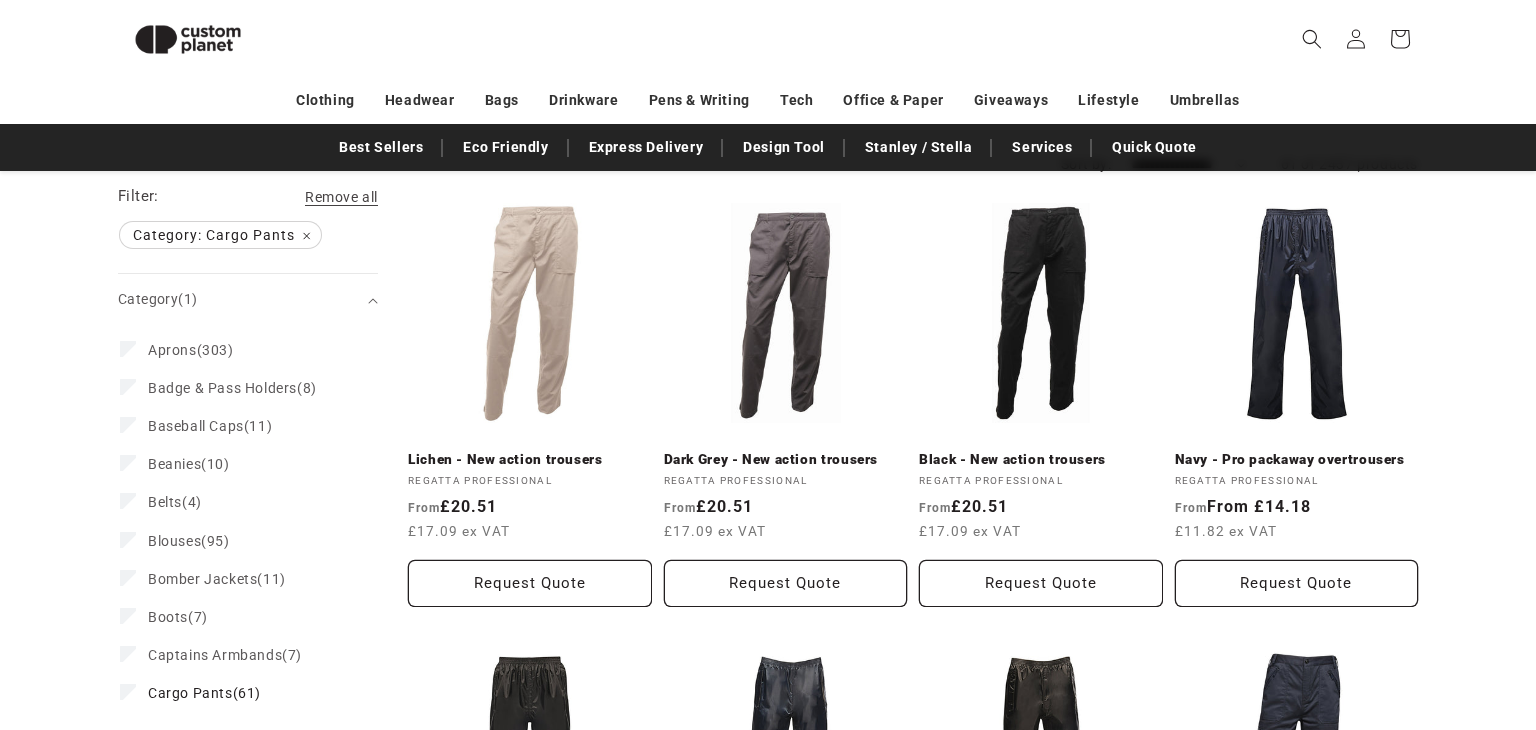 scroll, scrollTop: 632, scrollLeft: 0, axis: vertical 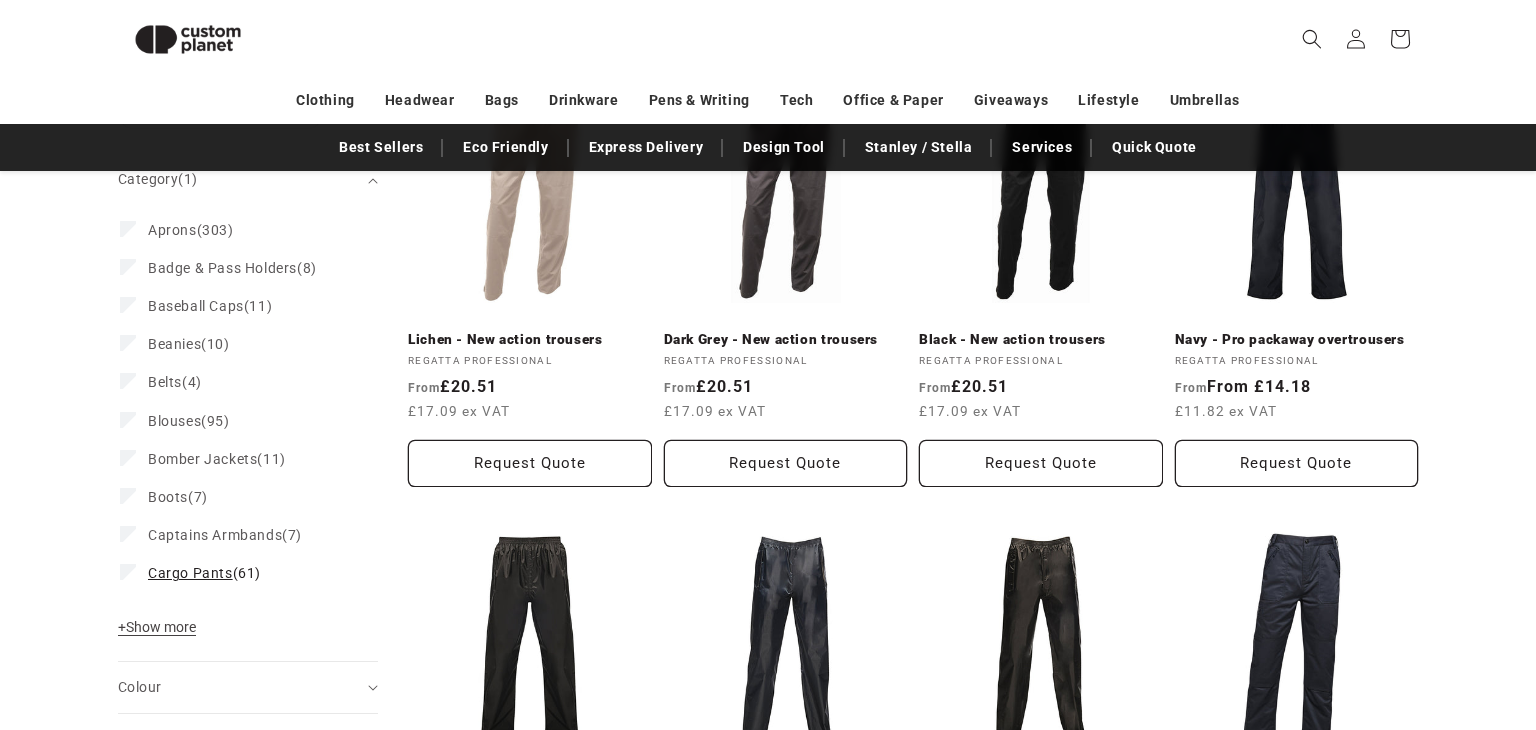 click 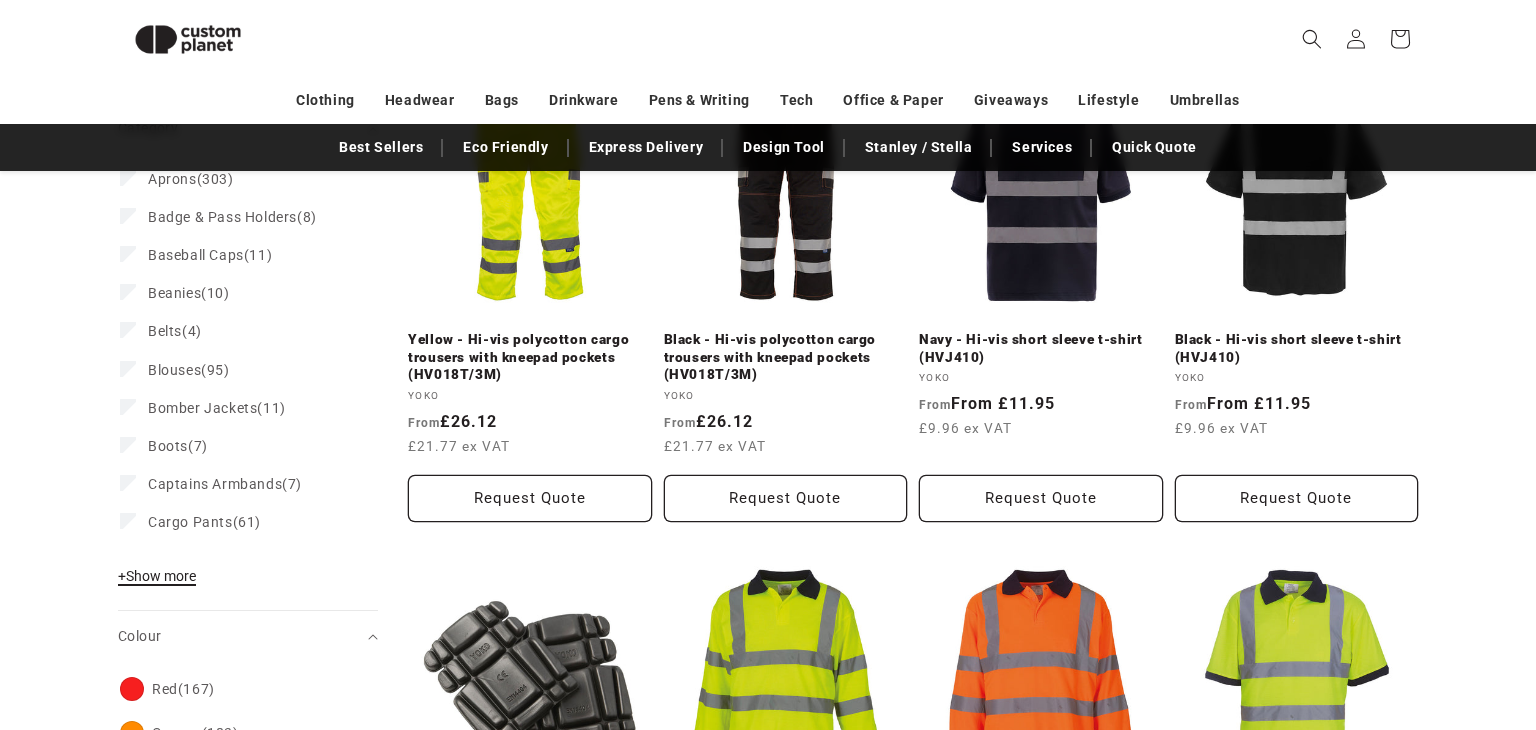 click on "+  Show more" at bounding box center [157, 576] 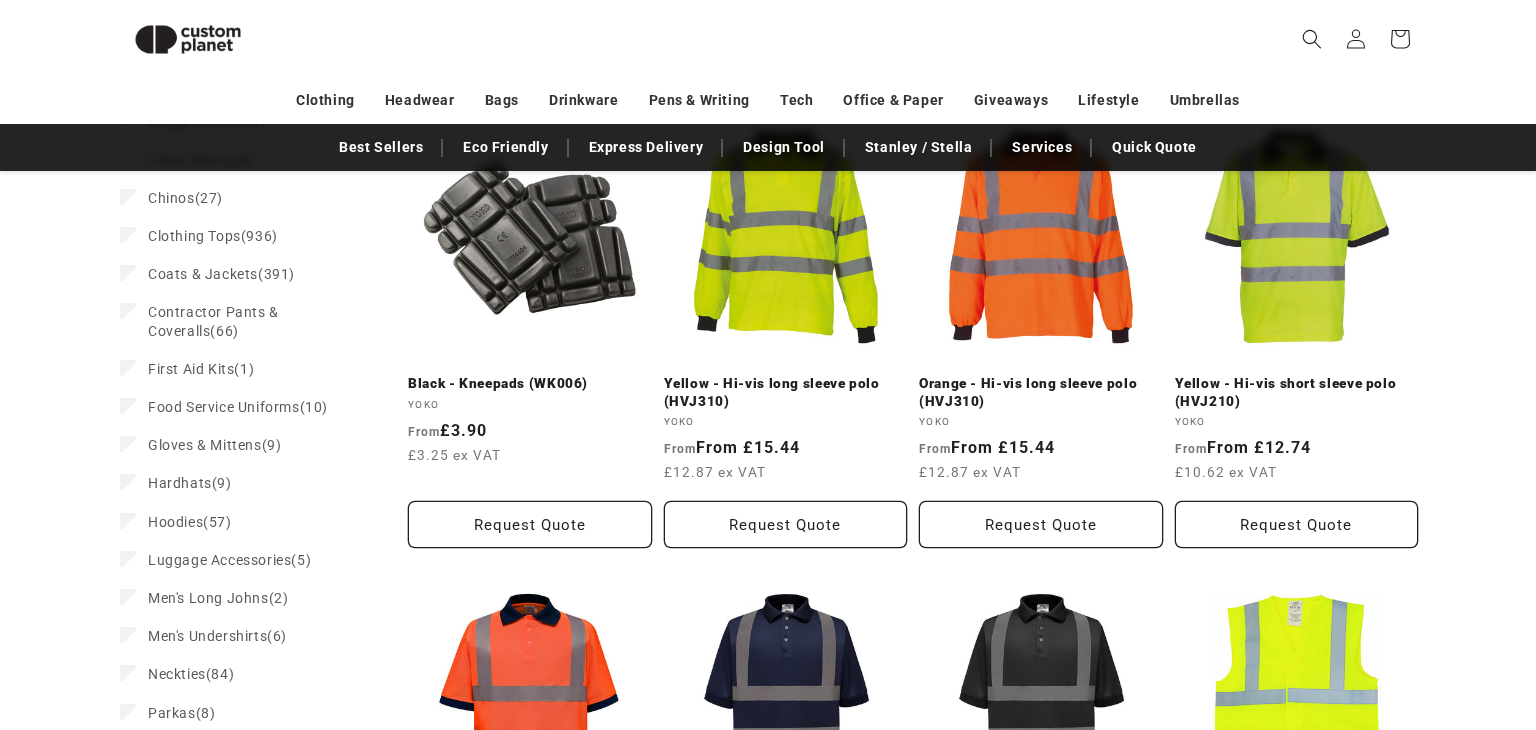 scroll, scrollTop: 783, scrollLeft: 0, axis: vertical 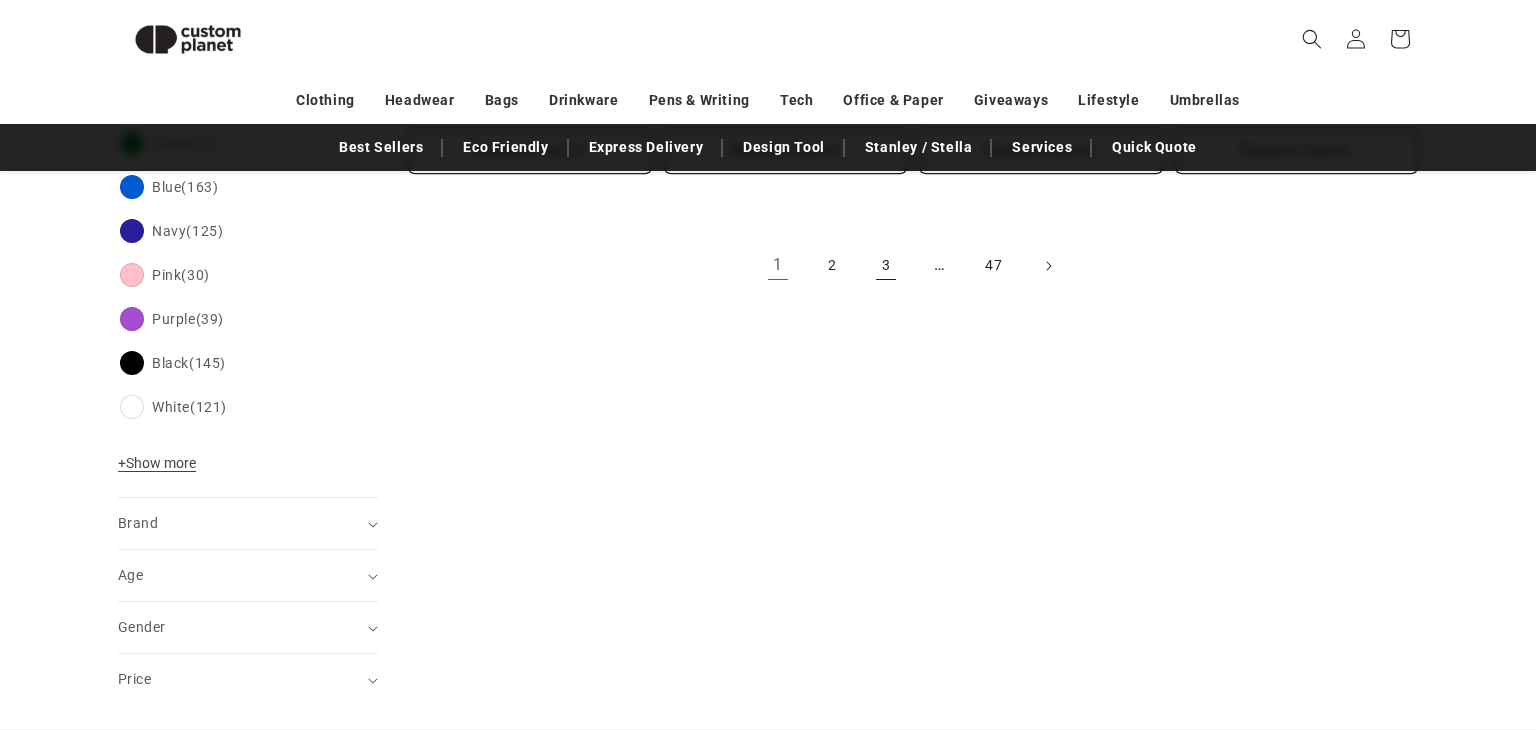 click on "3" at bounding box center [886, 266] 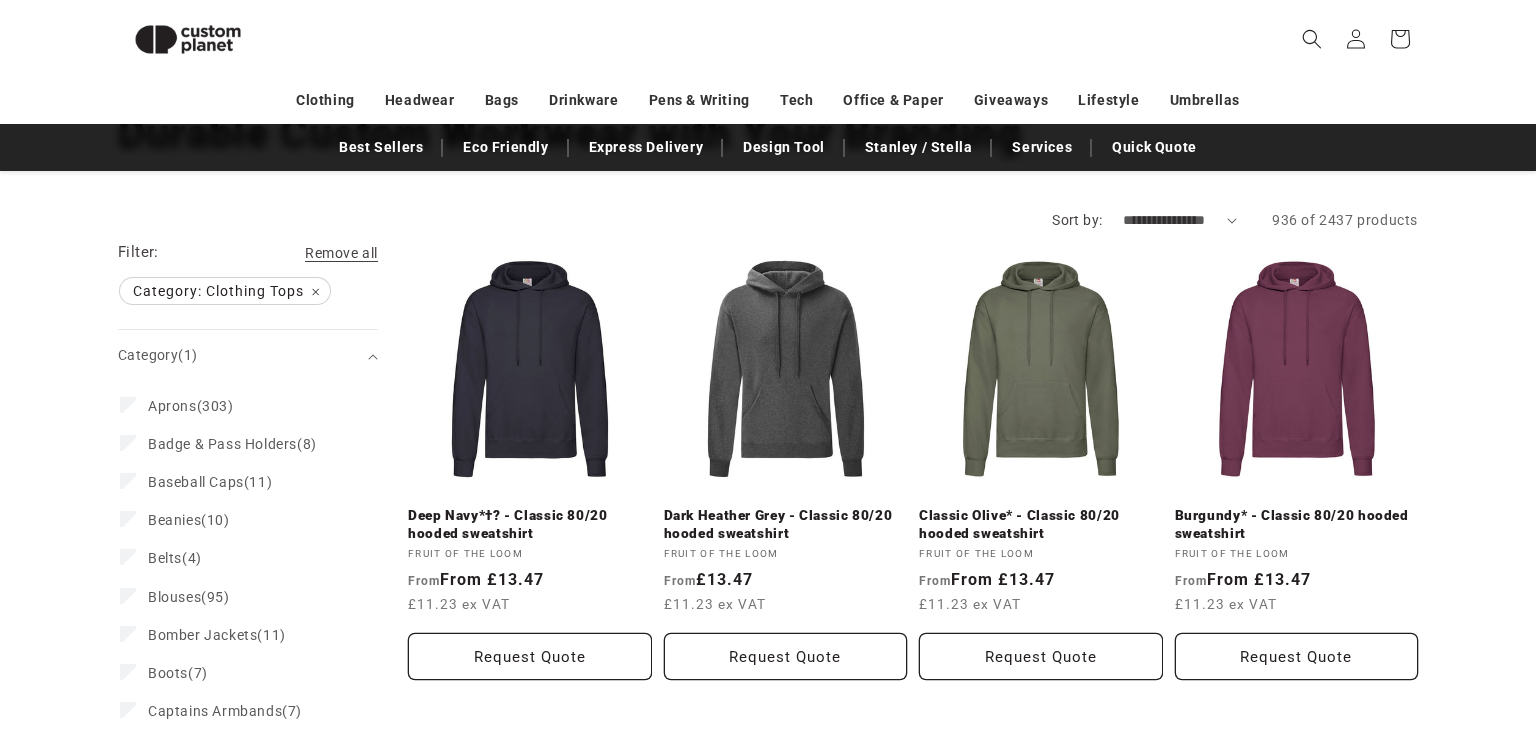 scroll, scrollTop: 472, scrollLeft: 0, axis: vertical 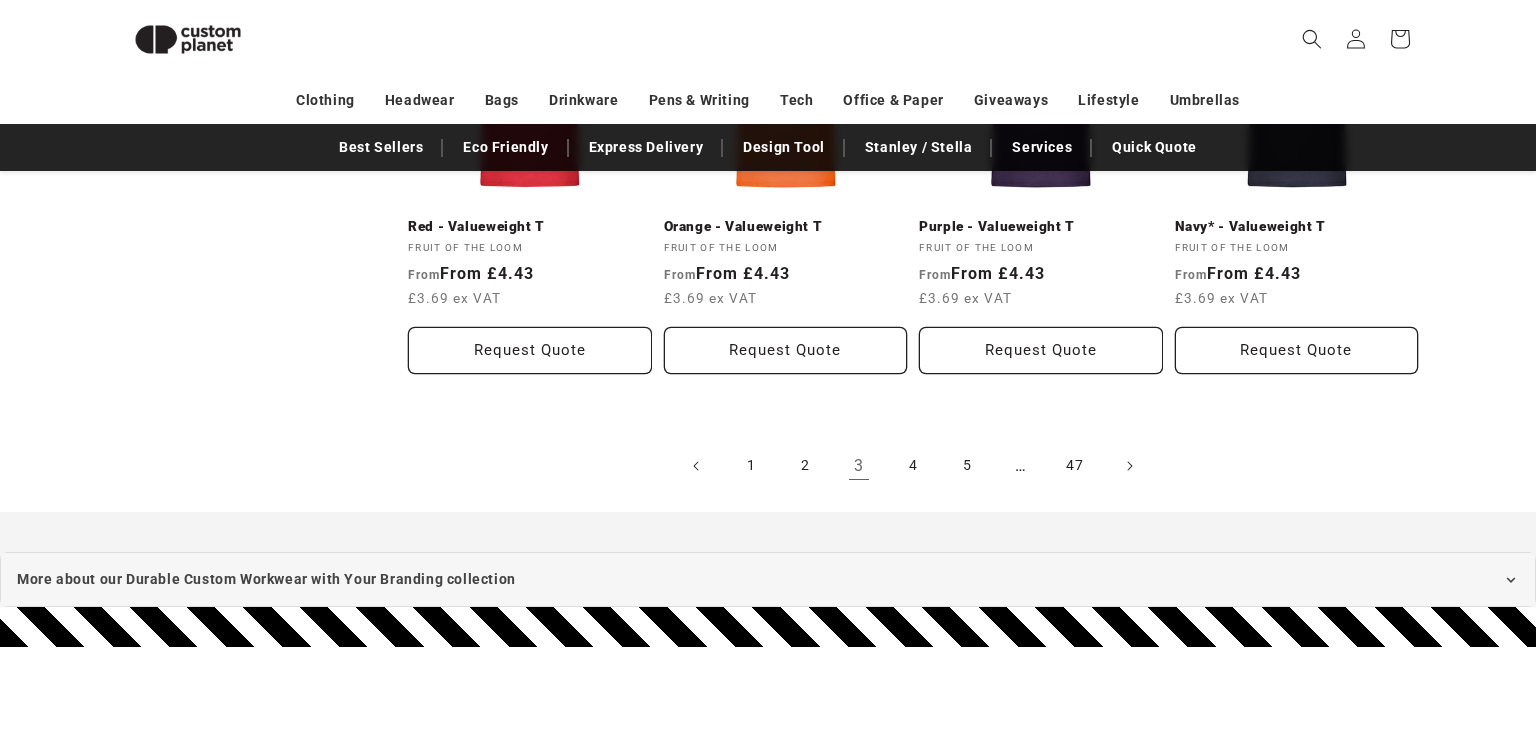 click on "…" at bounding box center (1021, 466) 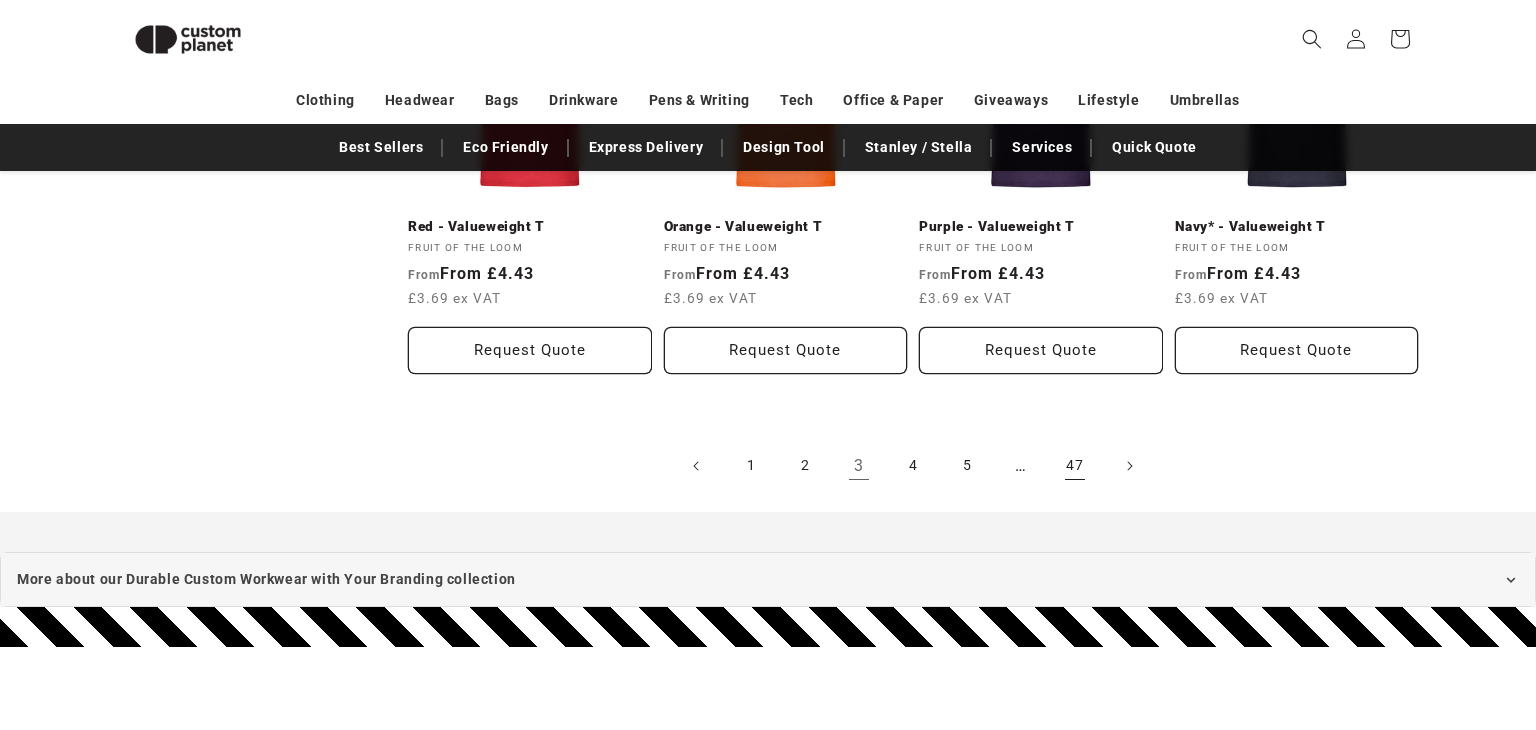 click on "47" at bounding box center (1075, 466) 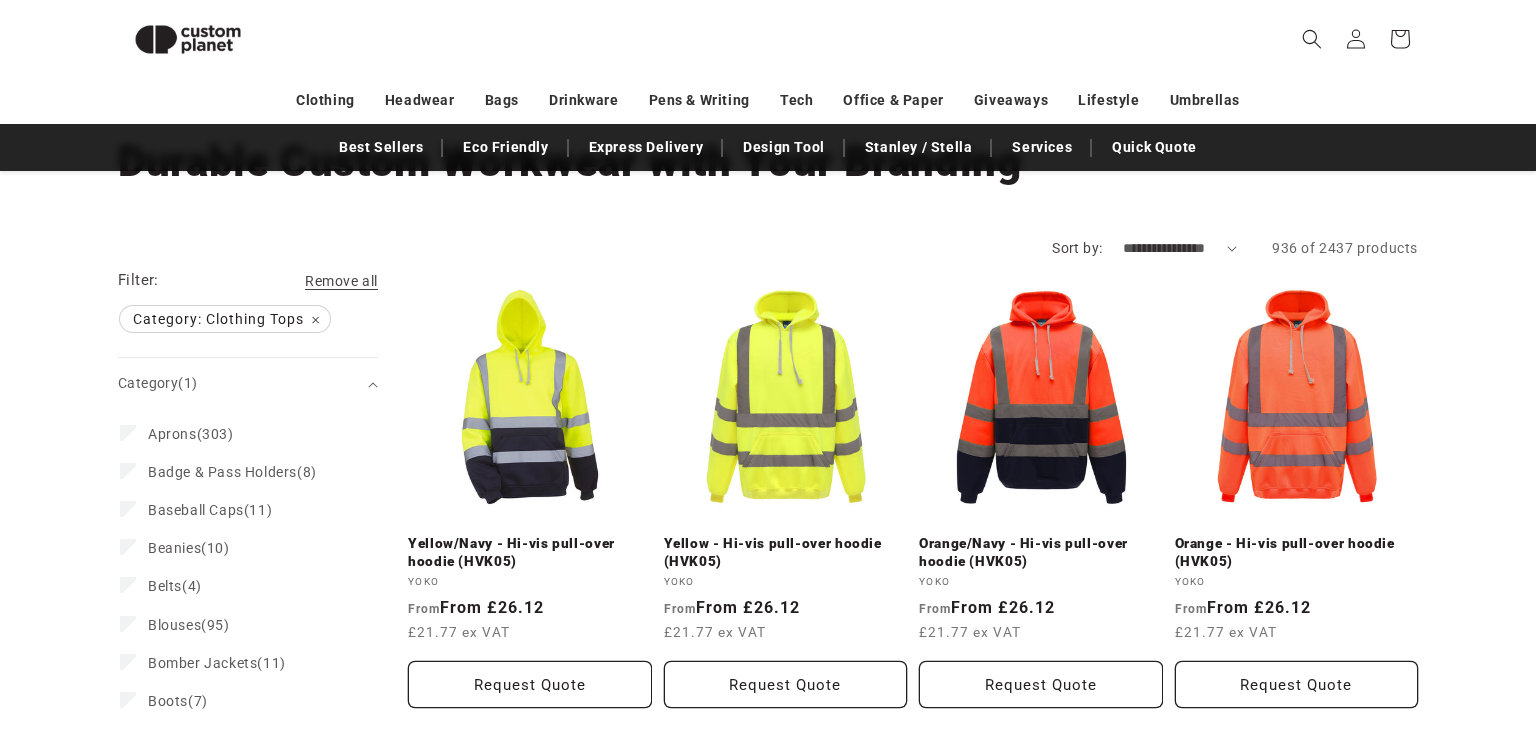 scroll, scrollTop: 596, scrollLeft: 0, axis: vertical 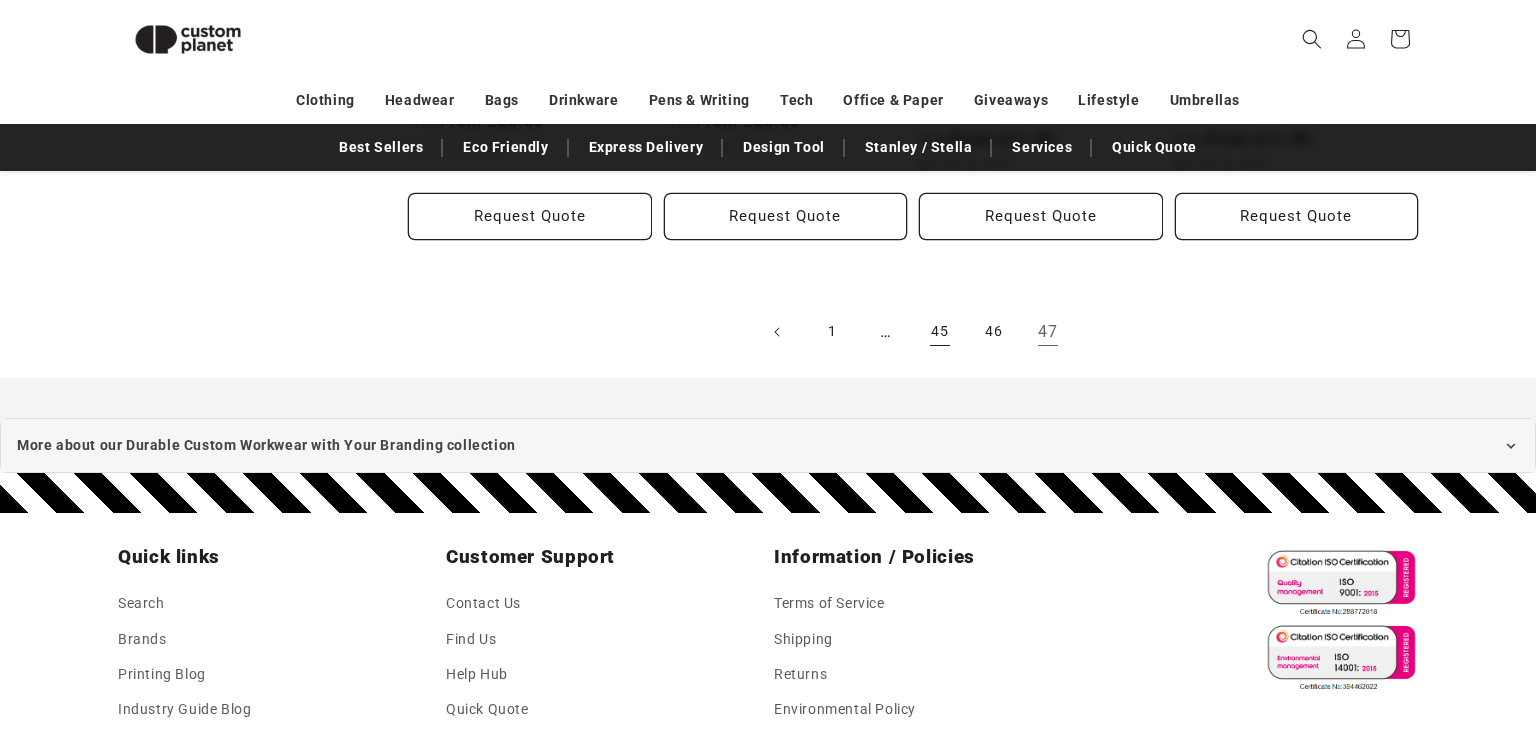 click on "45" at bounding box center (940, 332) 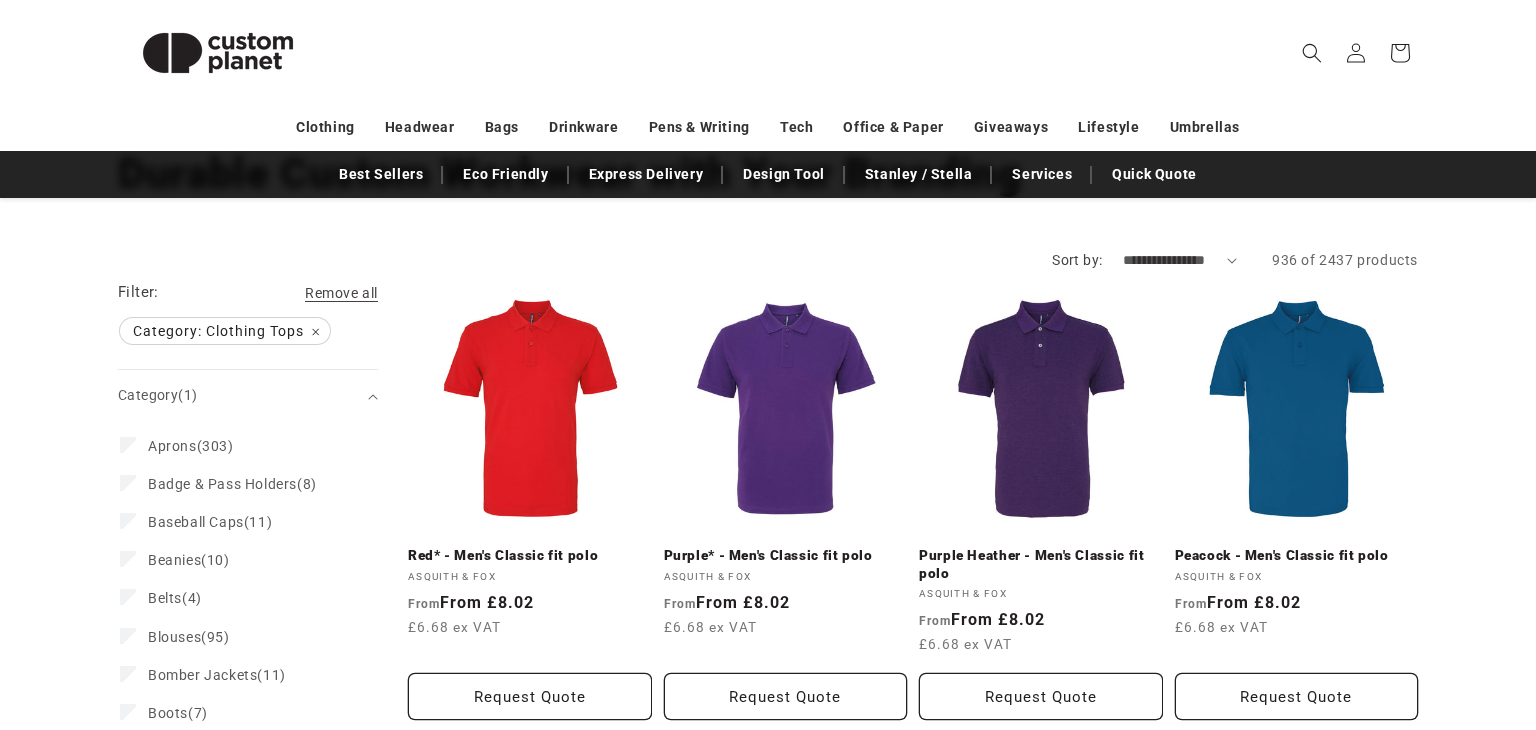 scroll, scrollTop: 0, scrollLeft: 0, axis: both 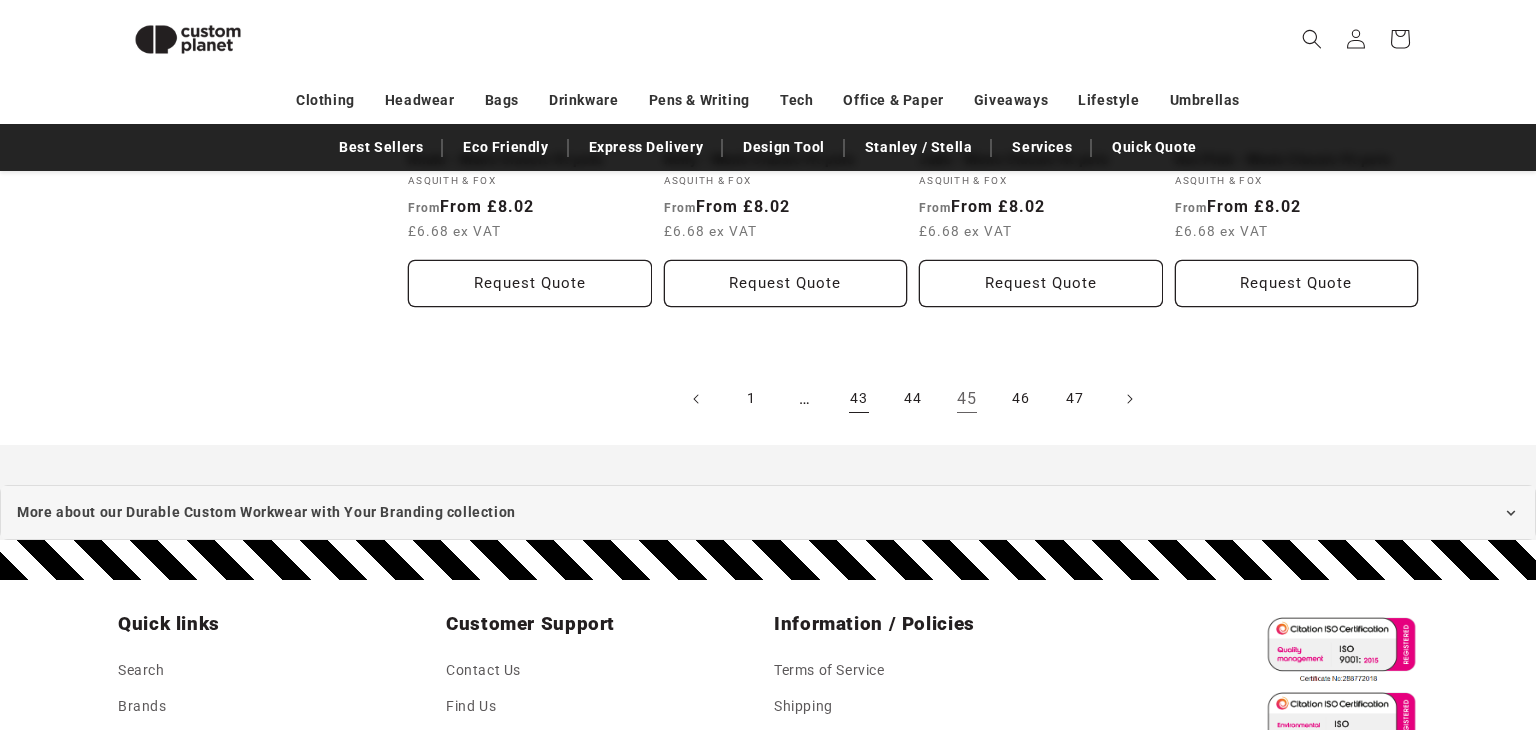 click on "43" at bounding box center (859, 399) 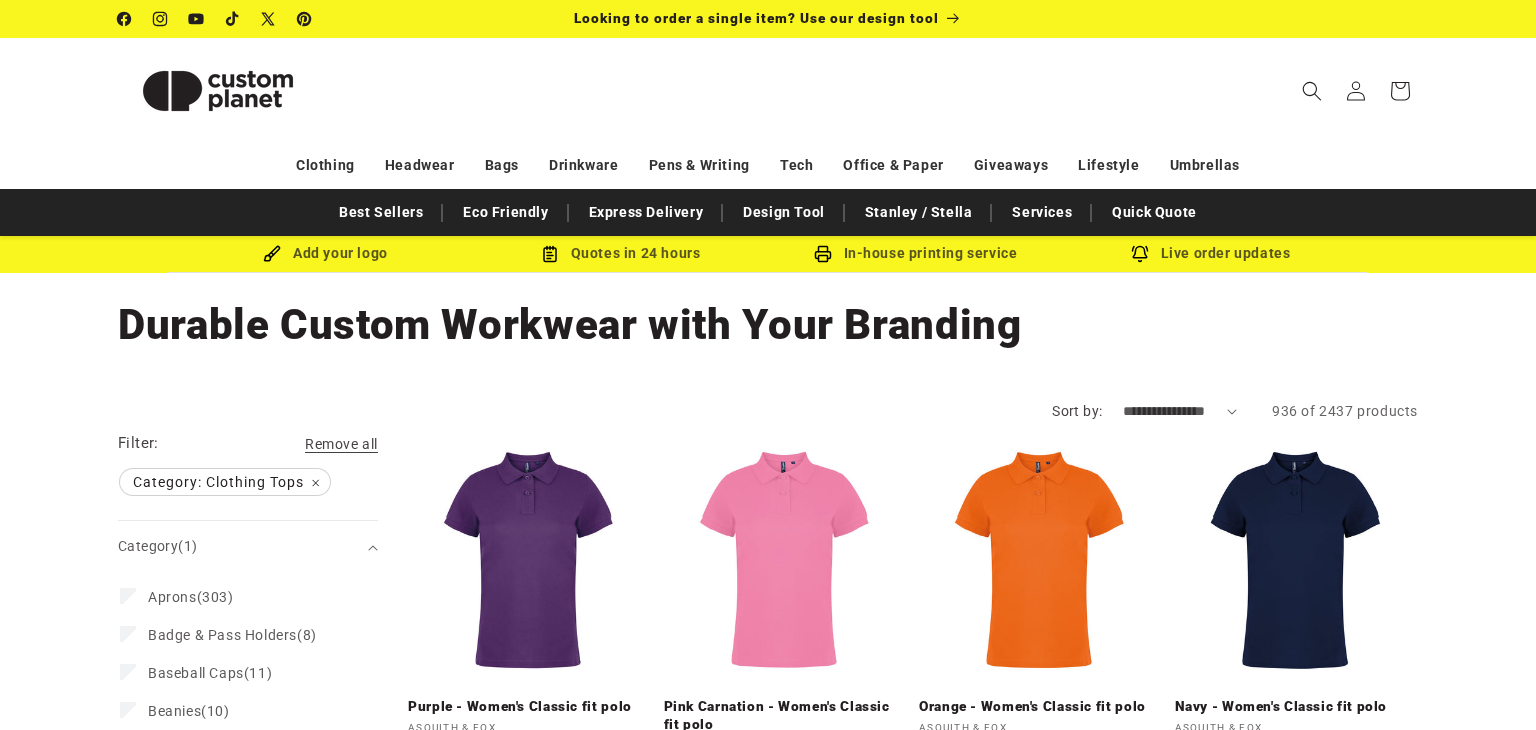 scroll, scrollTop: 197, scrollLeft: 0, axis: vertical 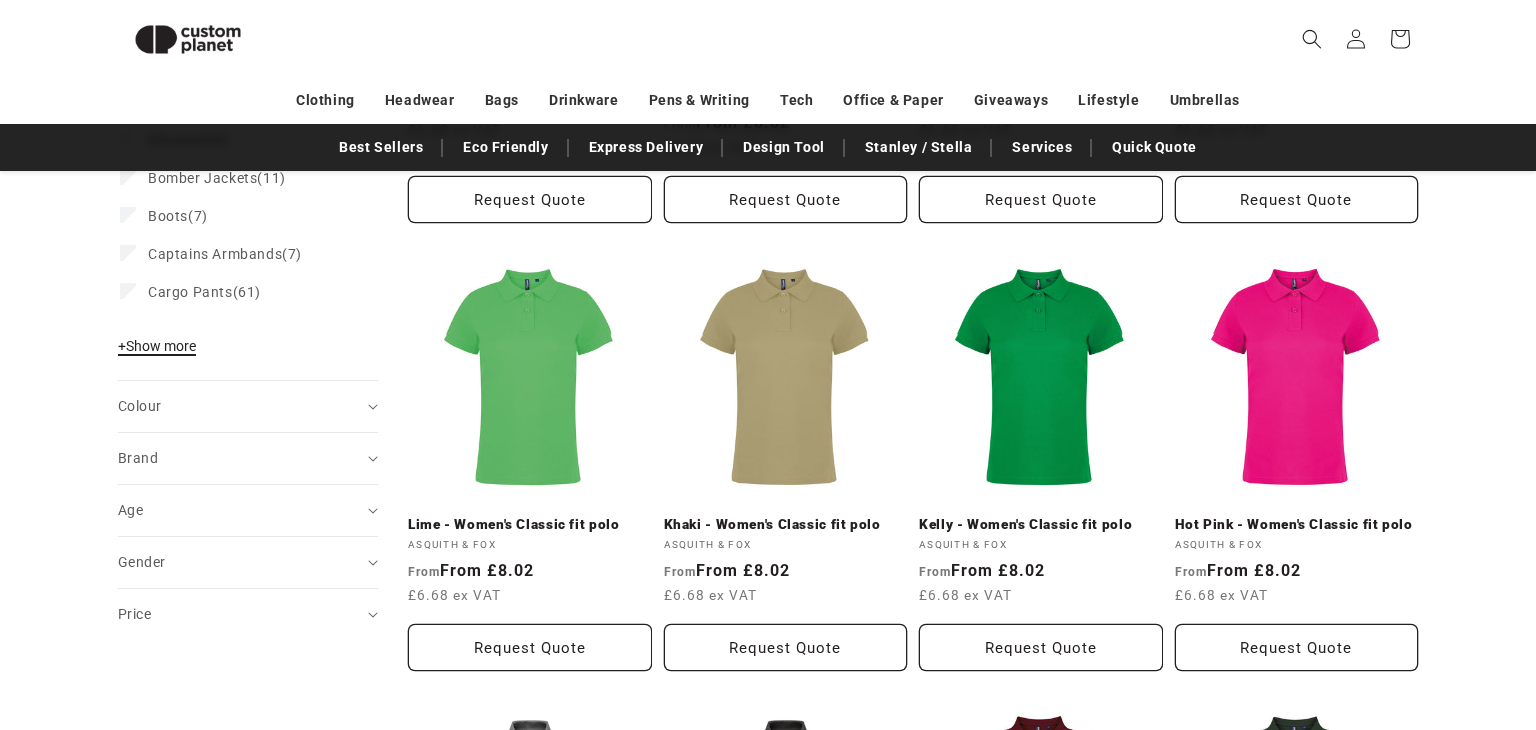 click on "+  Show more" at bounding box center [157, 346] 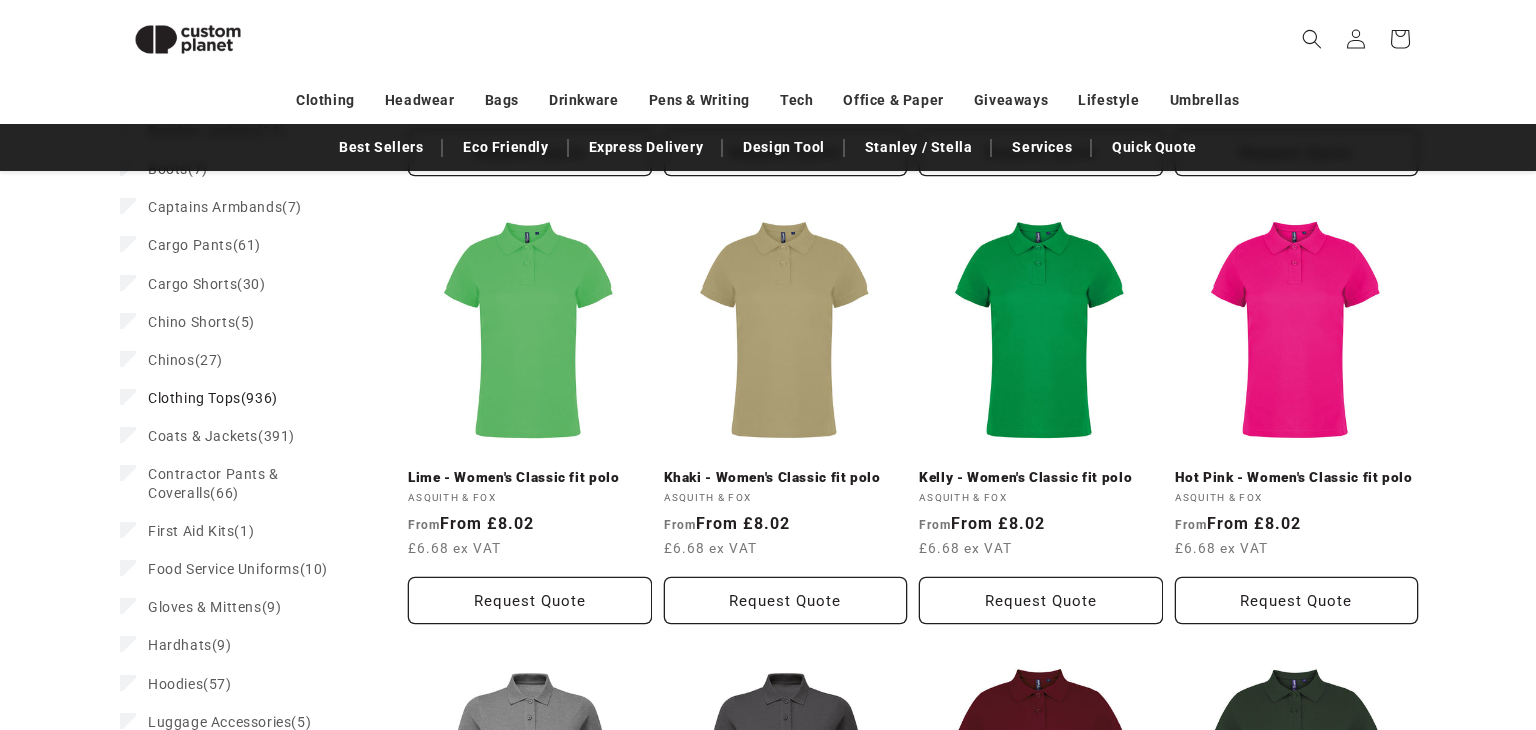 scroll, scrollTop: 673, scrollLeft: 0, axis: vertical 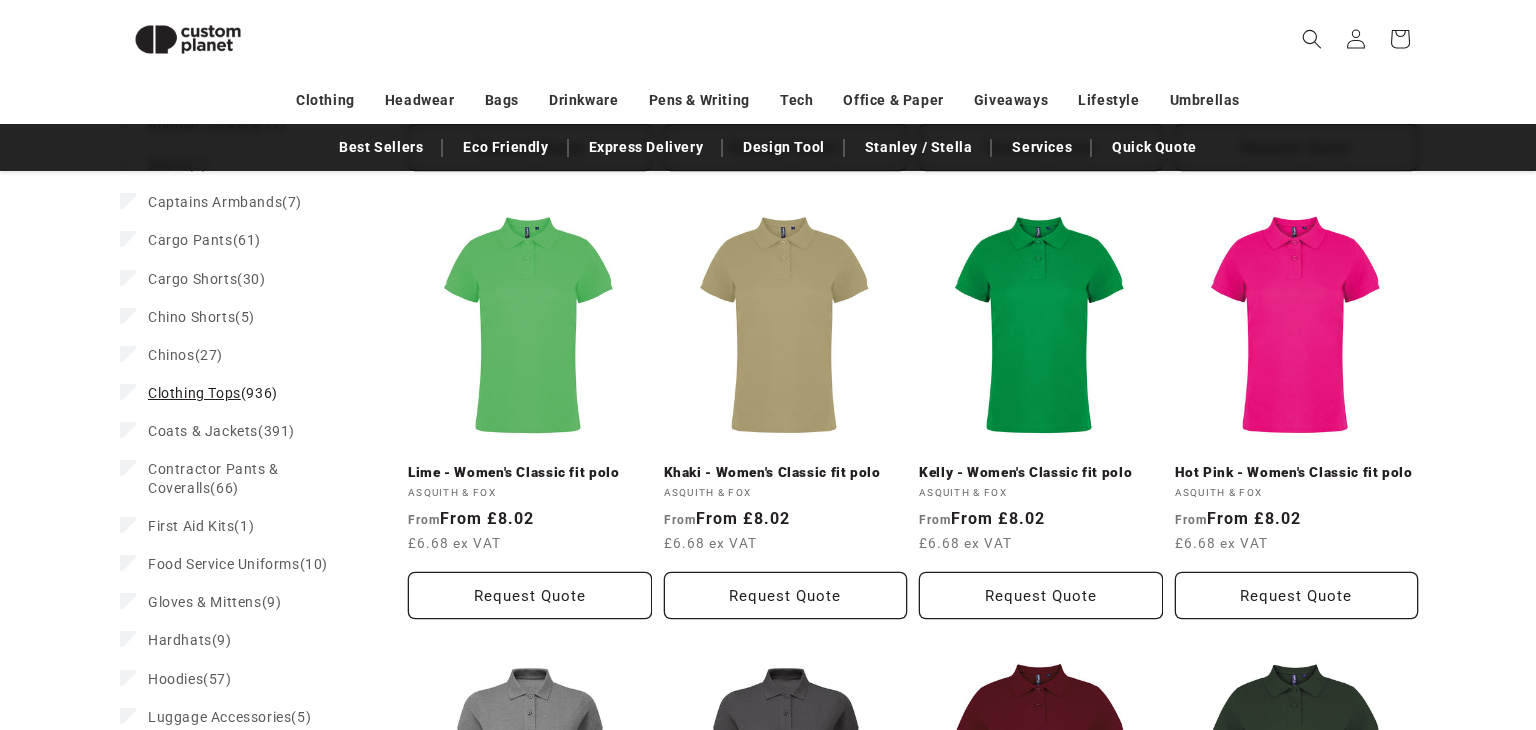 click 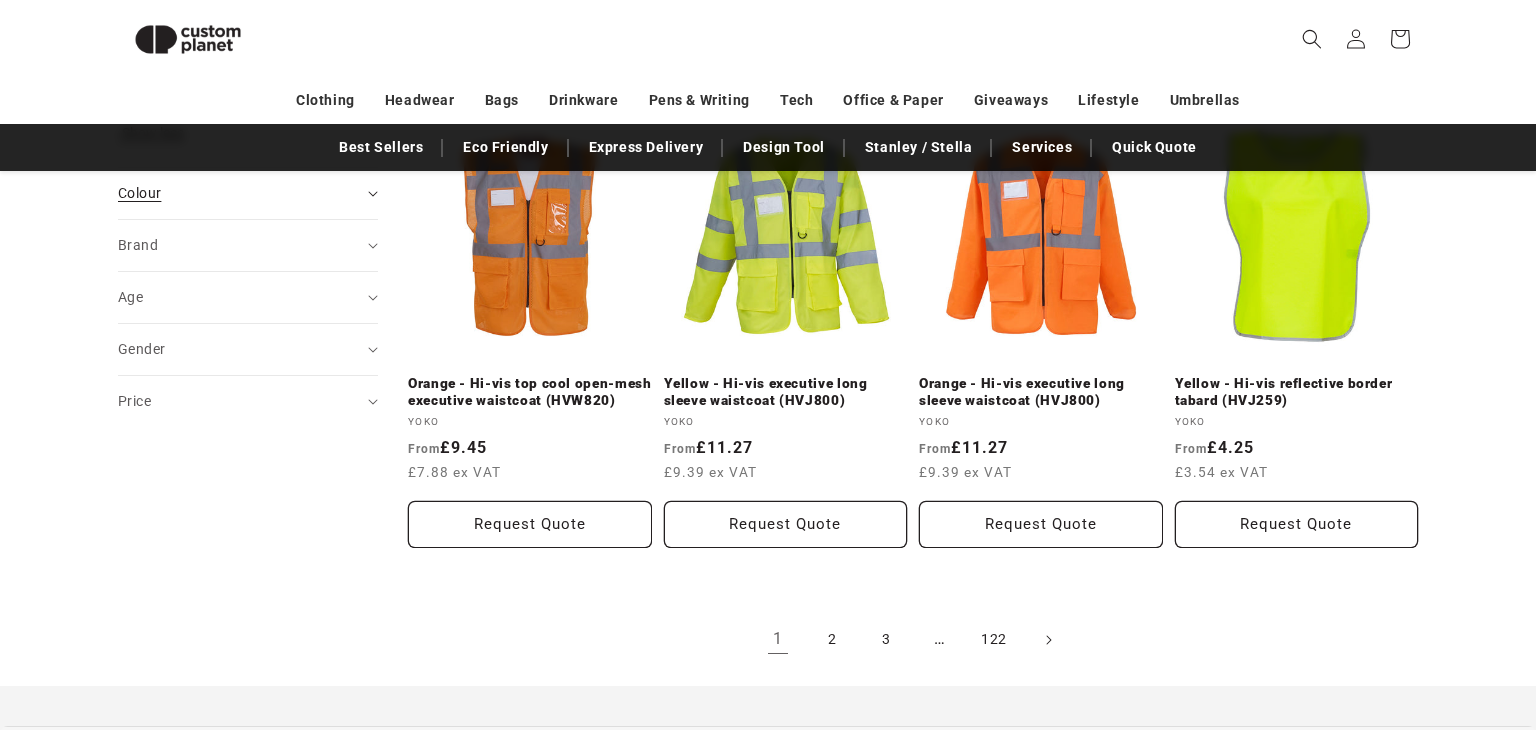 scroll, scrollTop: 2196, scrollLeft: 0, axis: vertical 